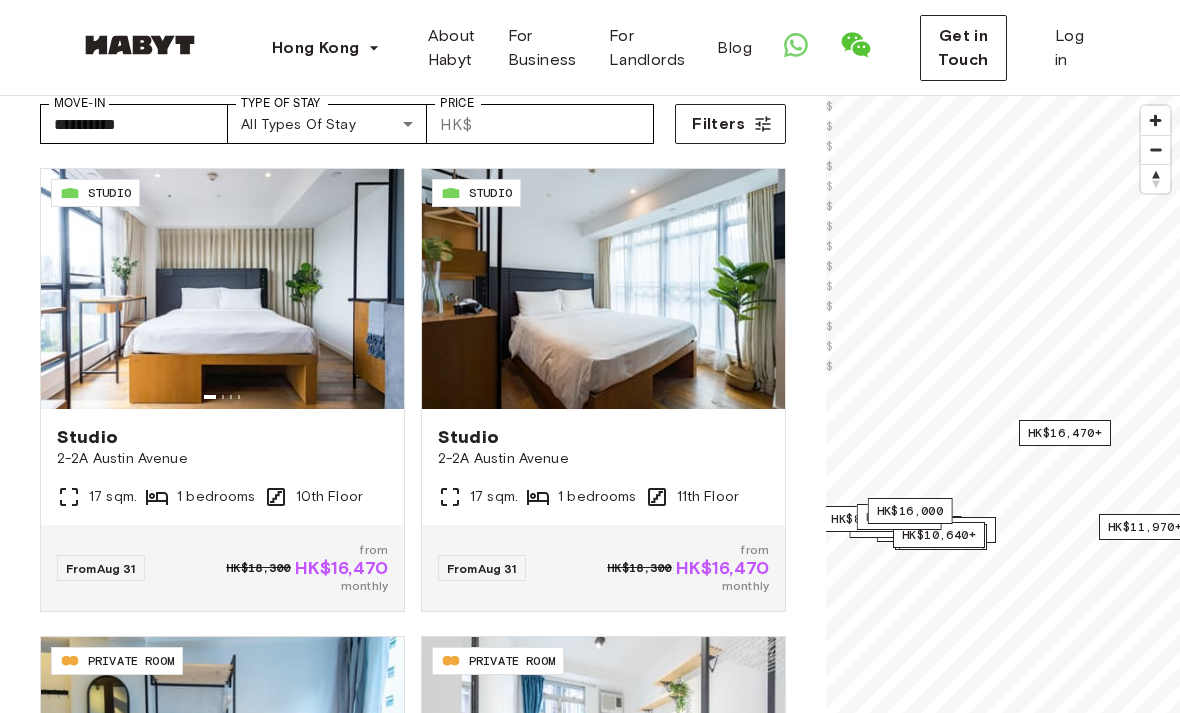 scroll, scrollTop: 107, scrollLeft: 0, axis: vertical 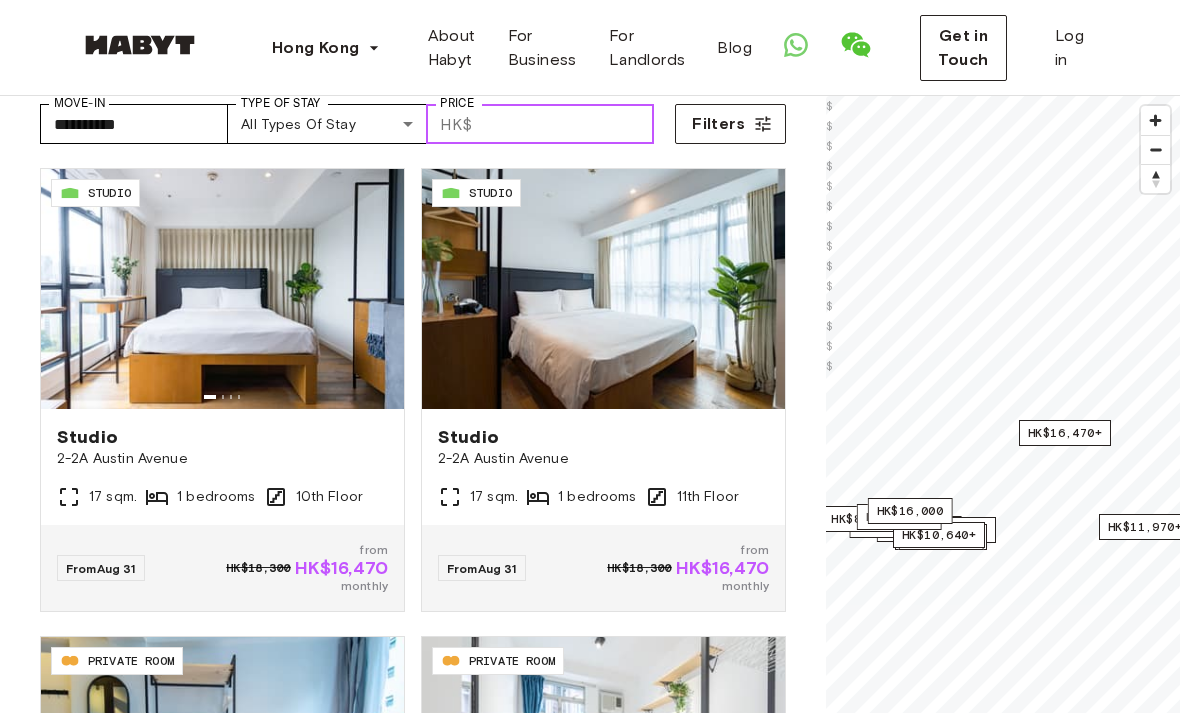 click on "Price" at bounding box center (567, 124) 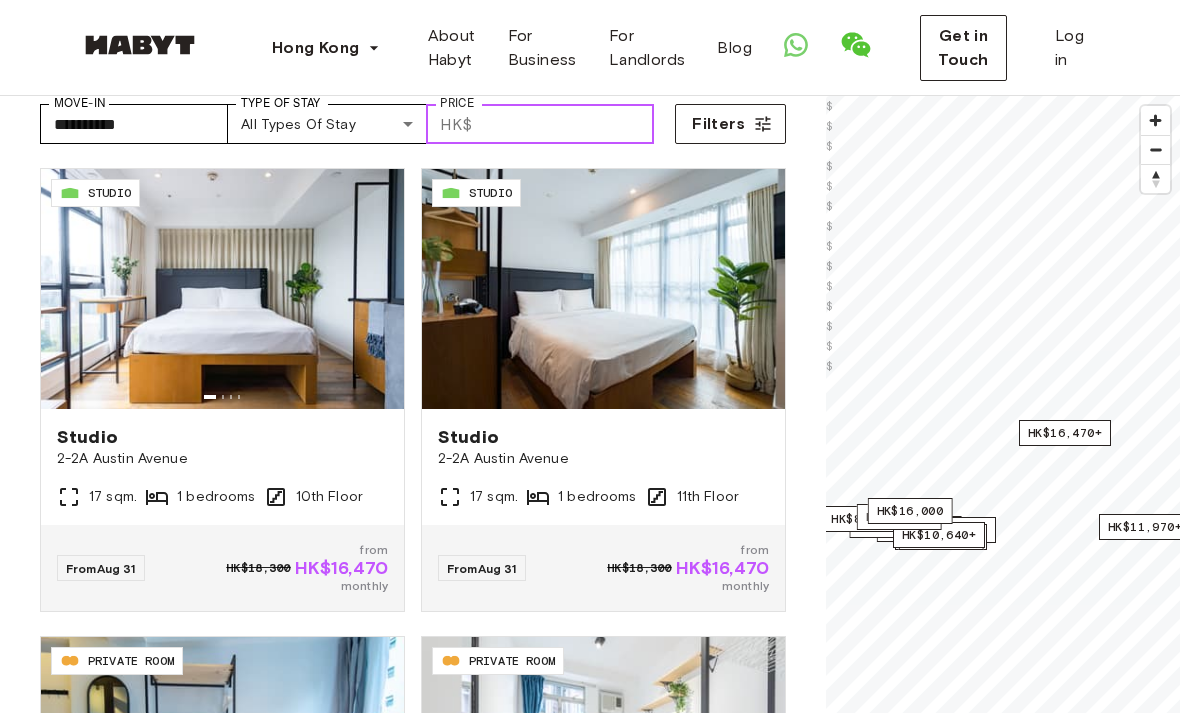 click on "Price" at bounding box center [567, 124] 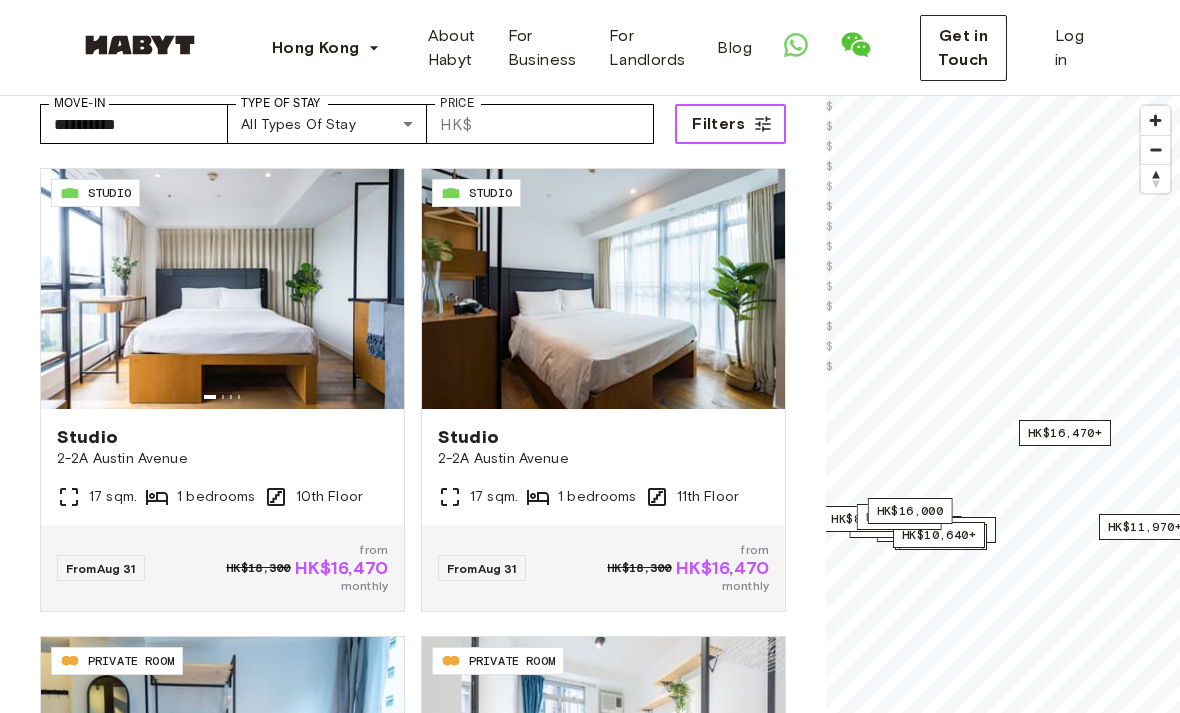 click on "Filters" at bounding box center [730, 124] 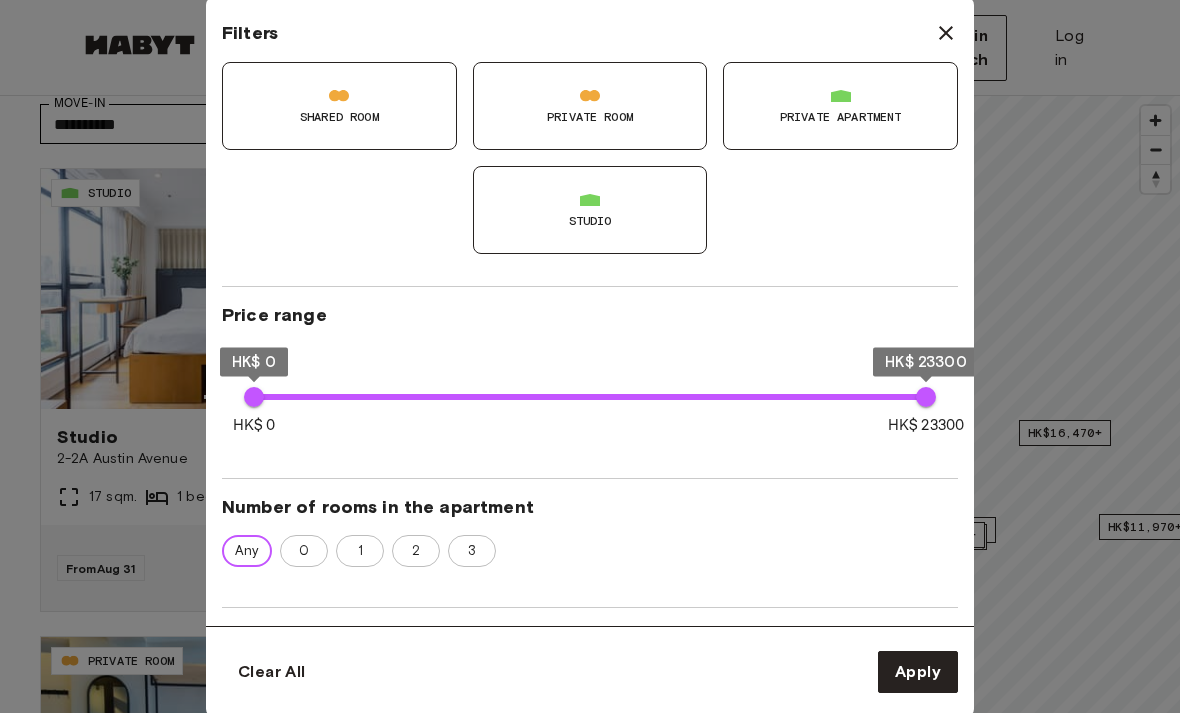 scroll, scrollTop: 174, scrollLeft: 0, axis: vertical 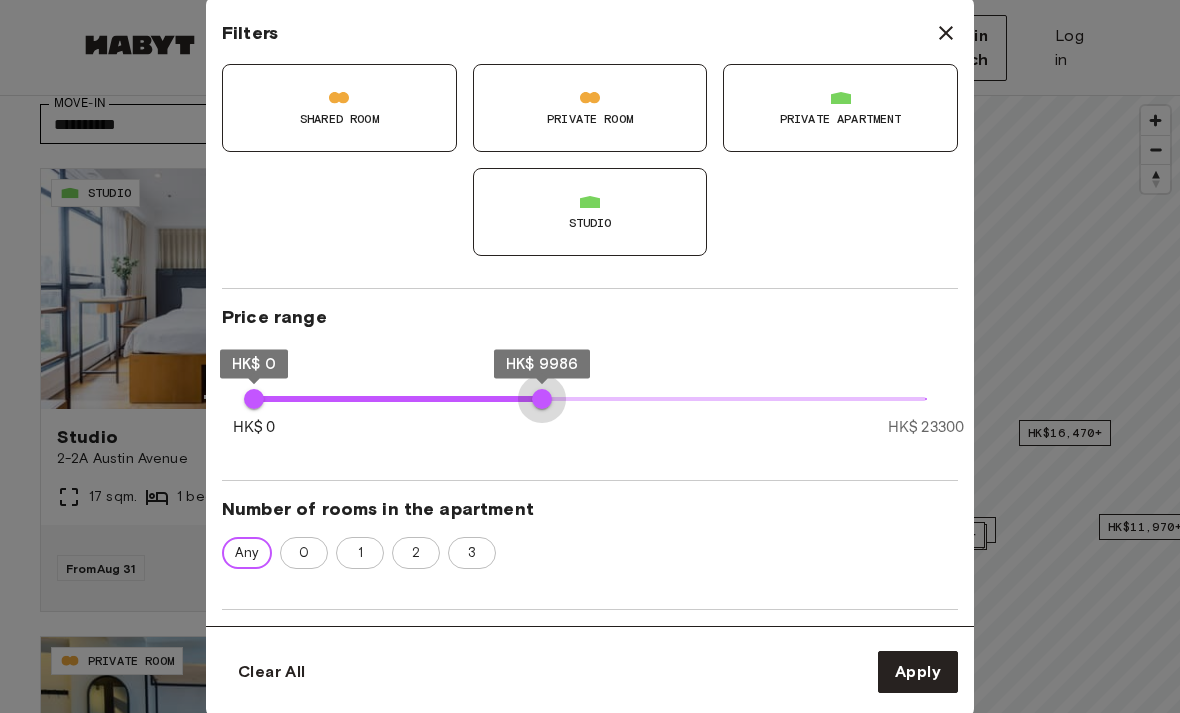 type on "*****" 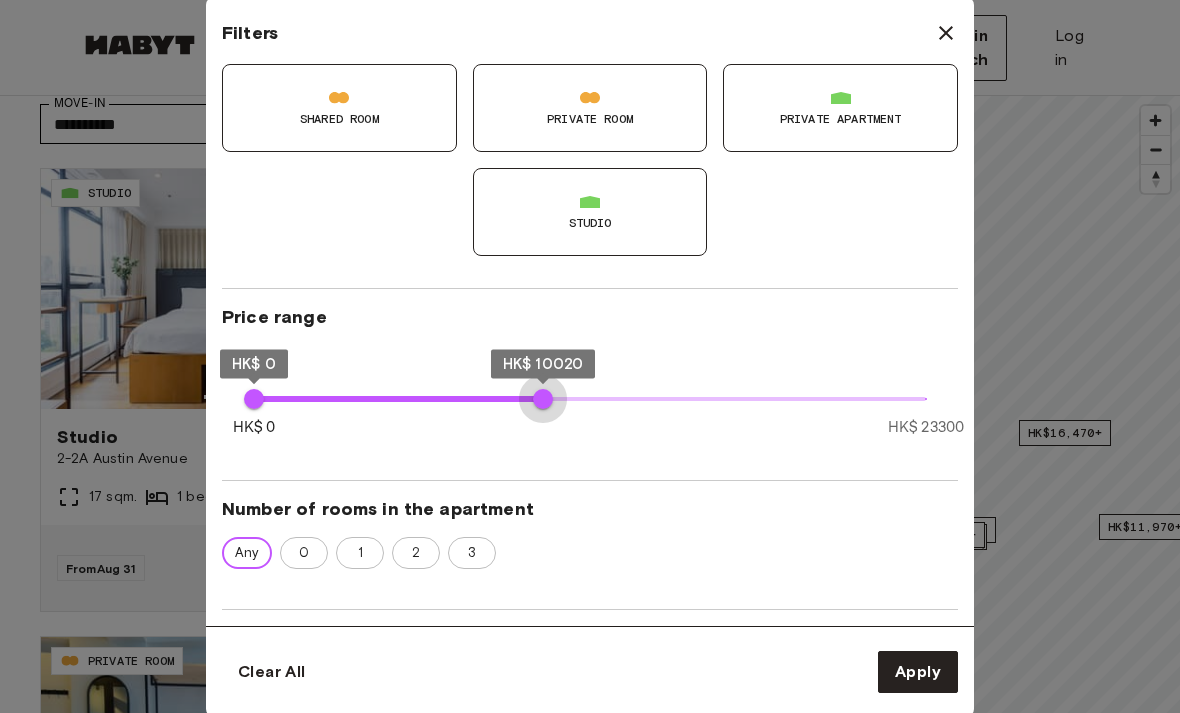 type on "*****" 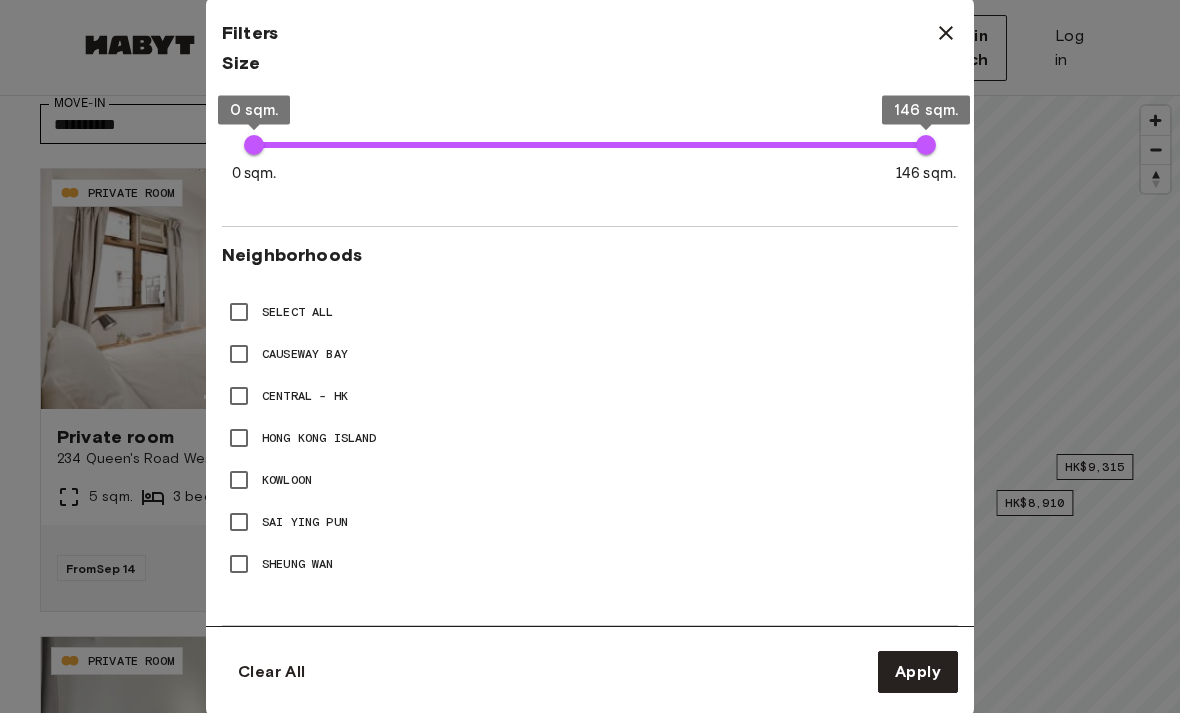 scroll, scrollTop: 749, scrollLeft: 0, axis: vertical 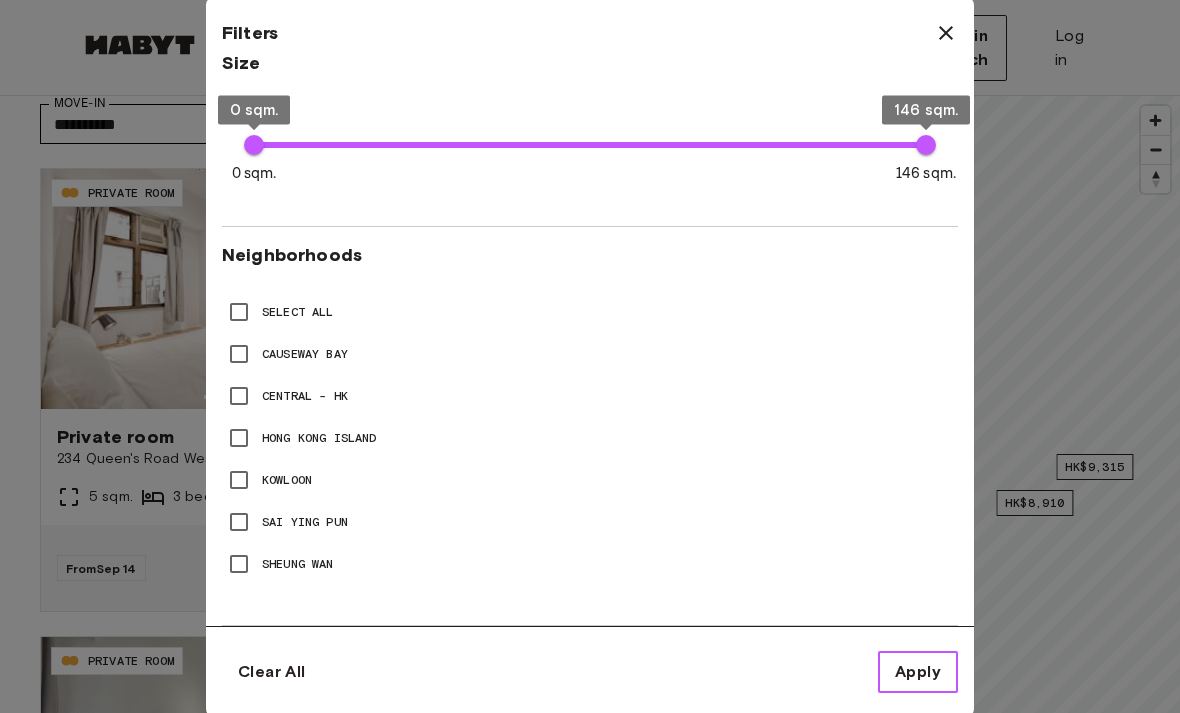 click on "Apply" at bounding box center (918, 672) 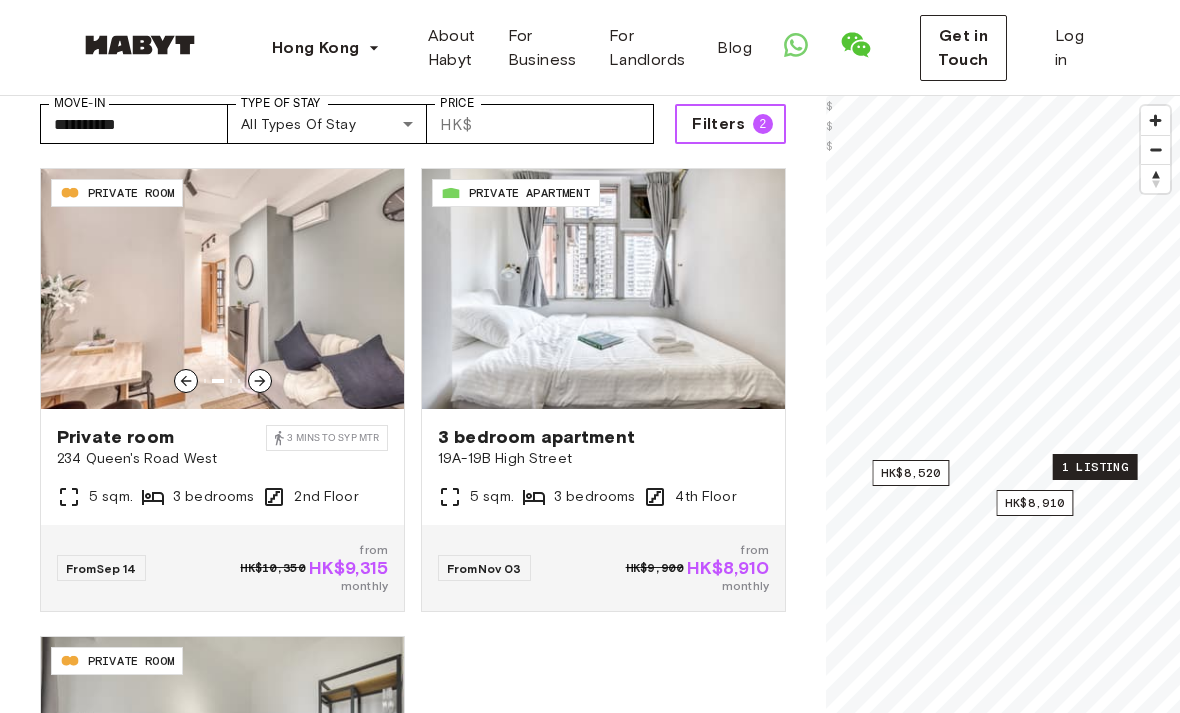 click at bounding box center [222, 289] 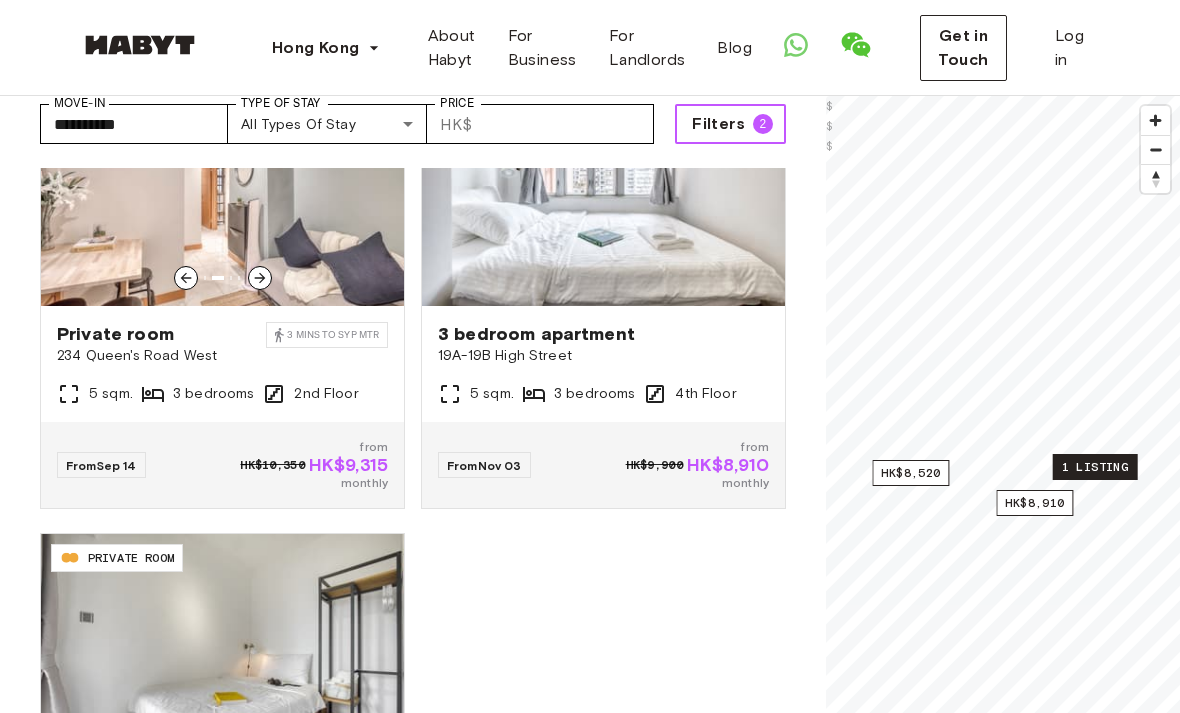 scroll, scrollTop: 116, scrollLeft: 0, axis: vertical 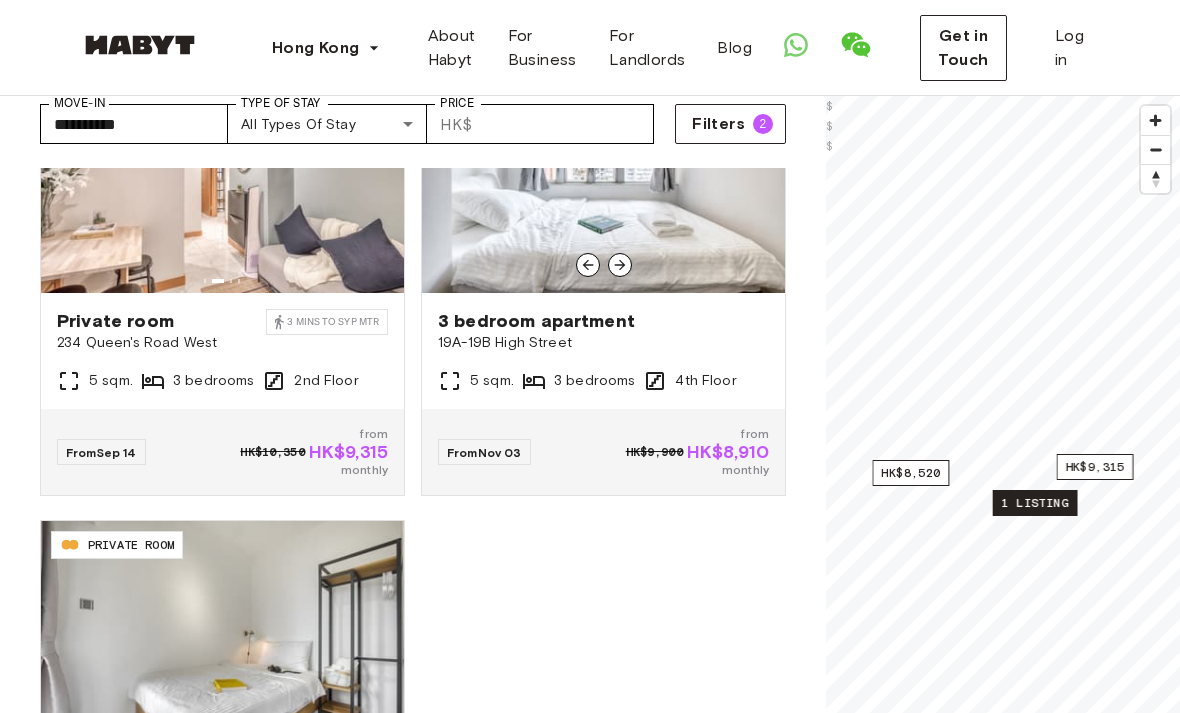 click at bounding box center (603, 173) 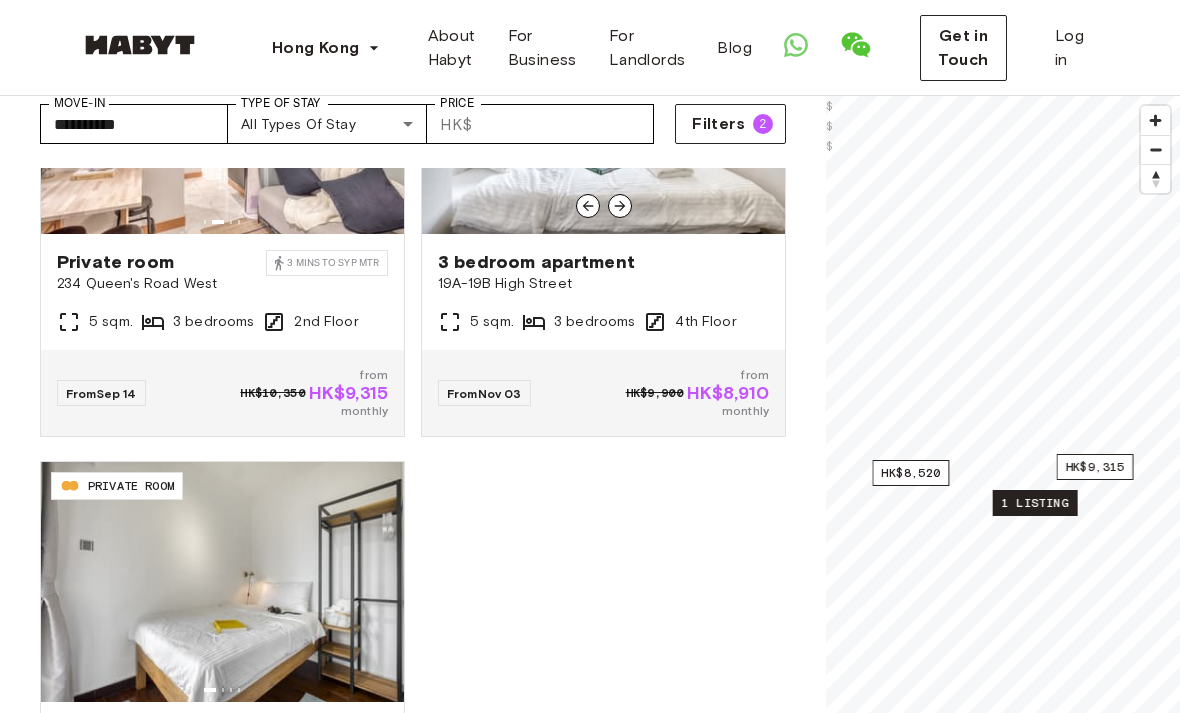 scroll, scrollTop: 174, scrollLeft: 0, axis: vertical 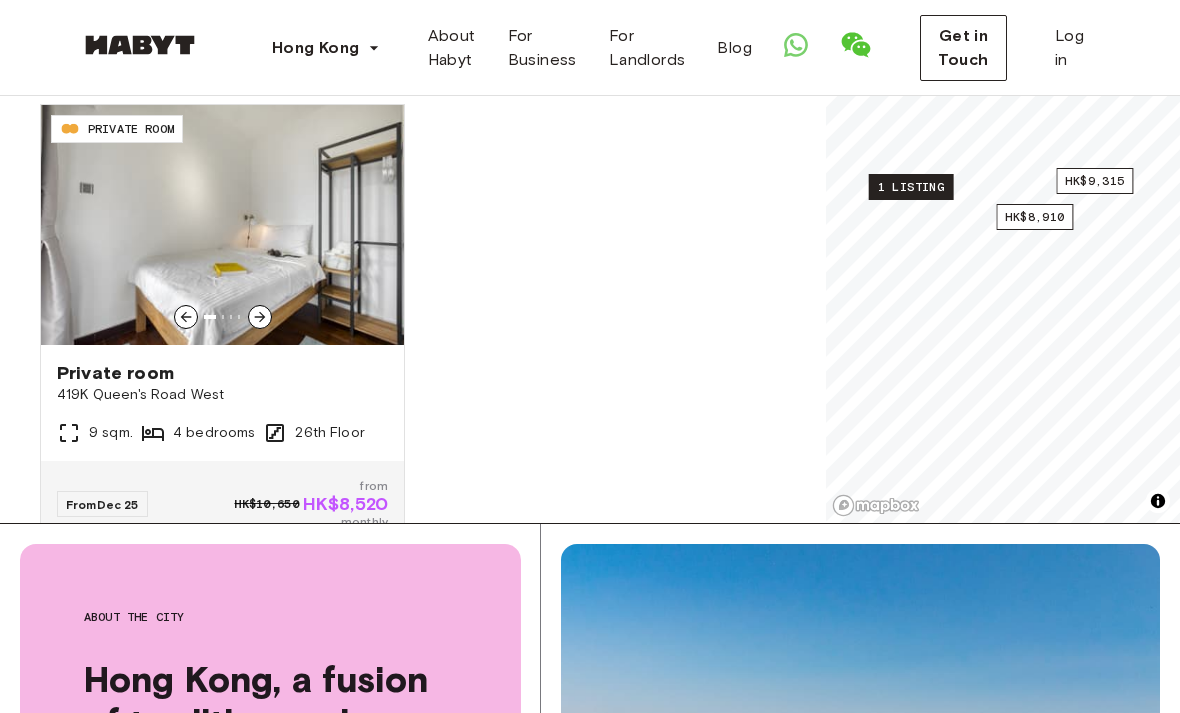 click at bounding box center (222, 225) 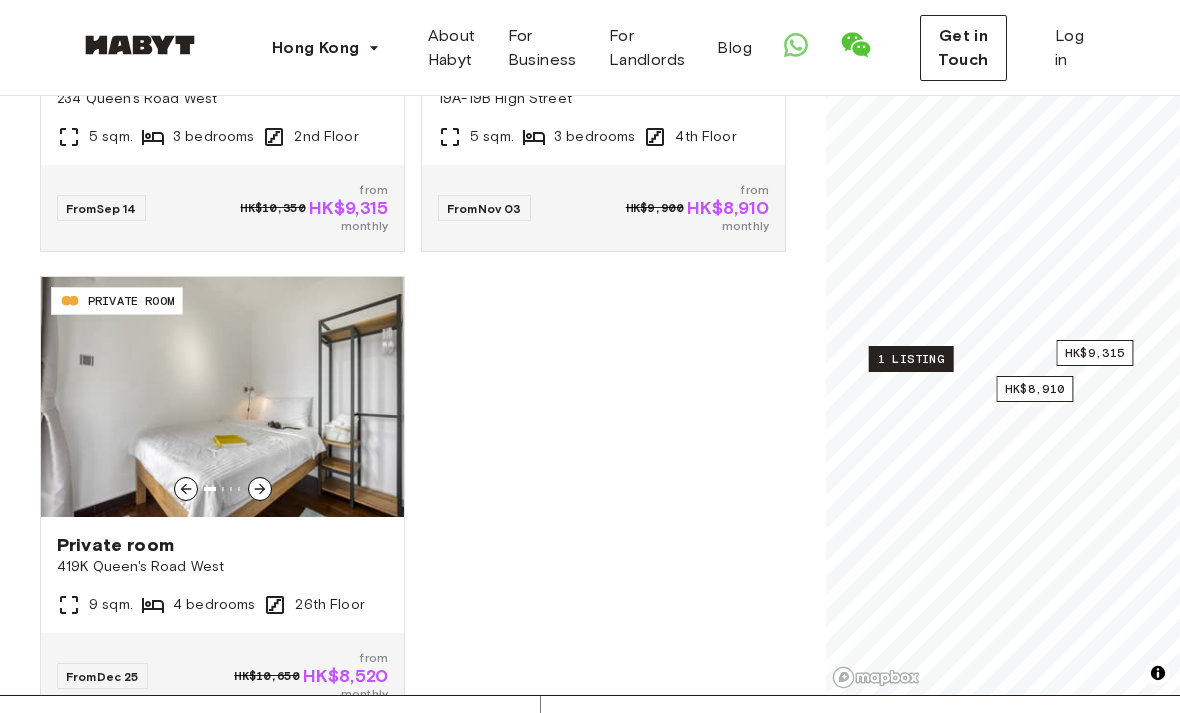 scroll, scrollTop: 0, scrollLeft: 0, axis: both 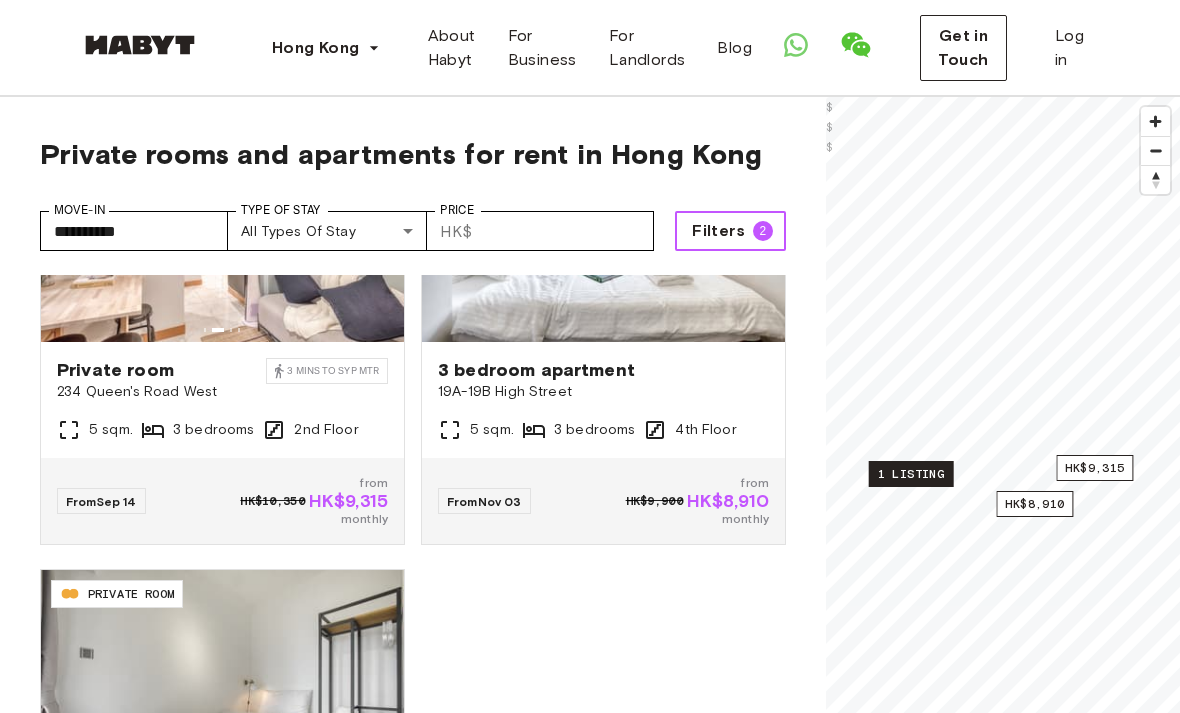 click on "2" at bounding box center [763, 231] 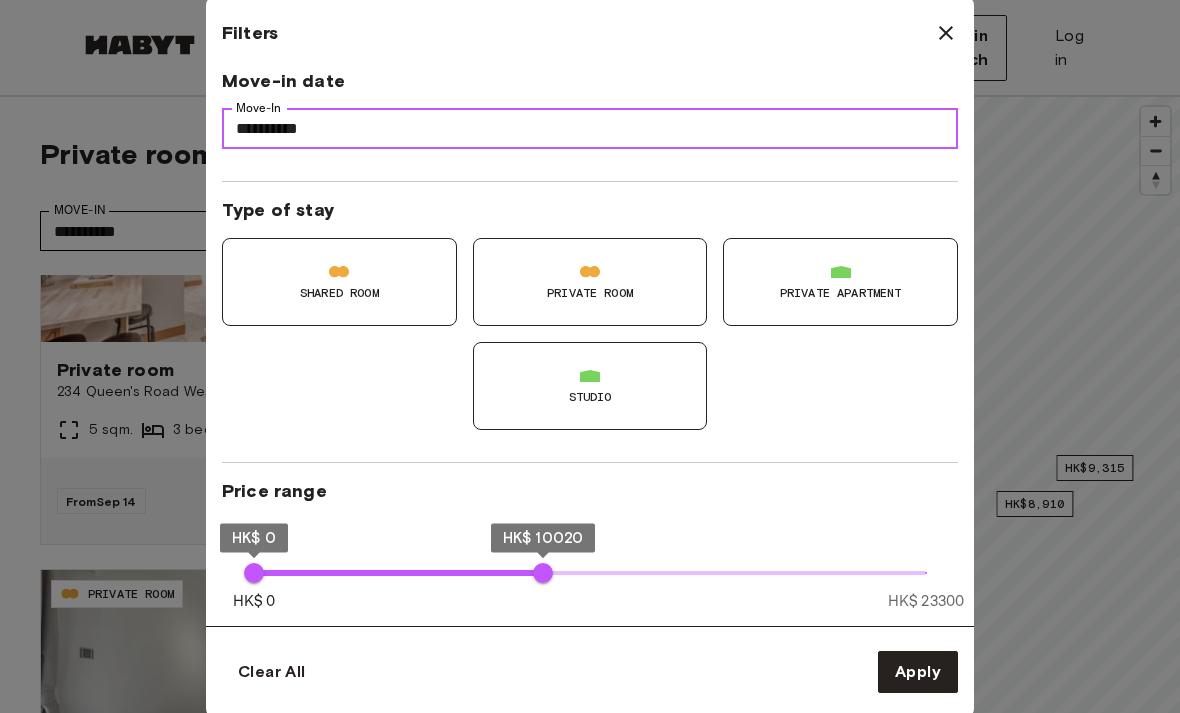 click on "**********" at bounding box center [590, 129] 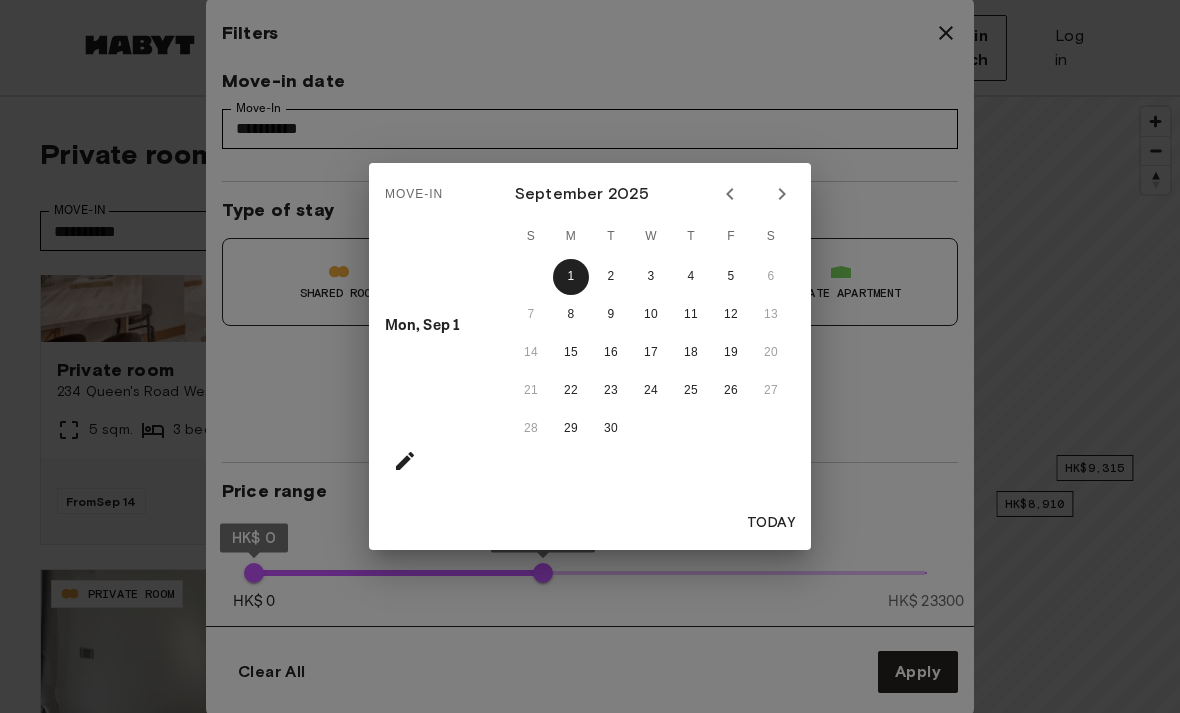 click on "Today" at bounding box center (771, 523) 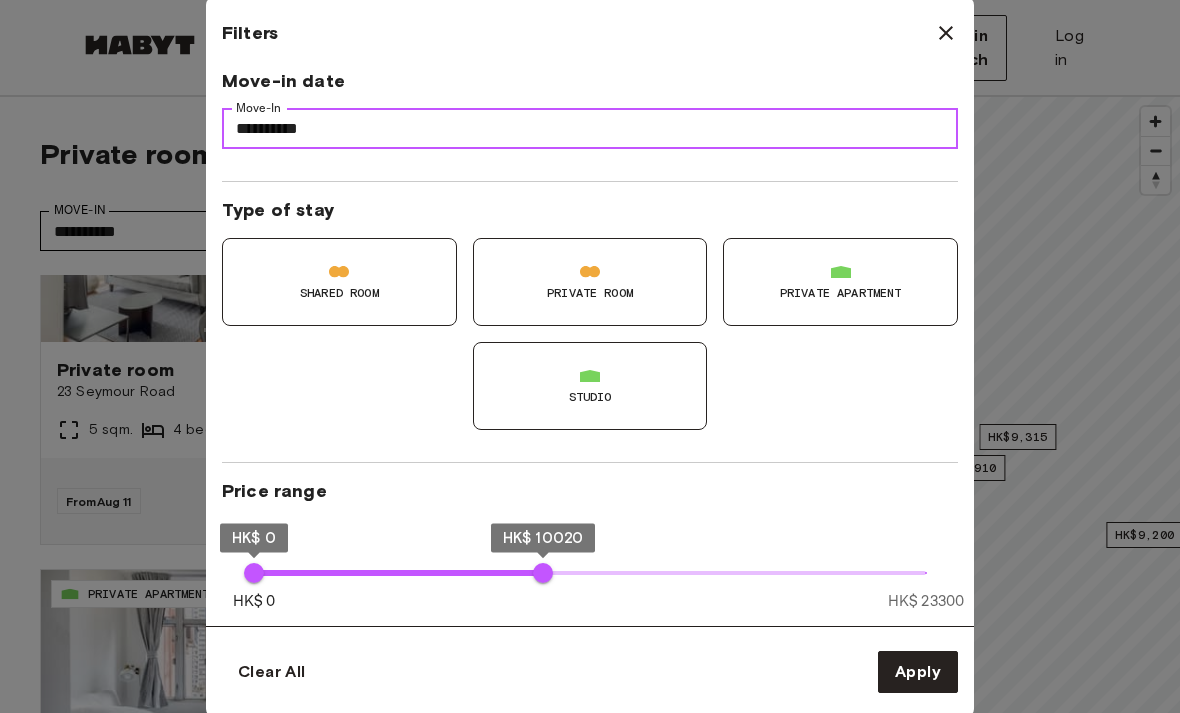click on "**********" at bounding box center (590, 129) 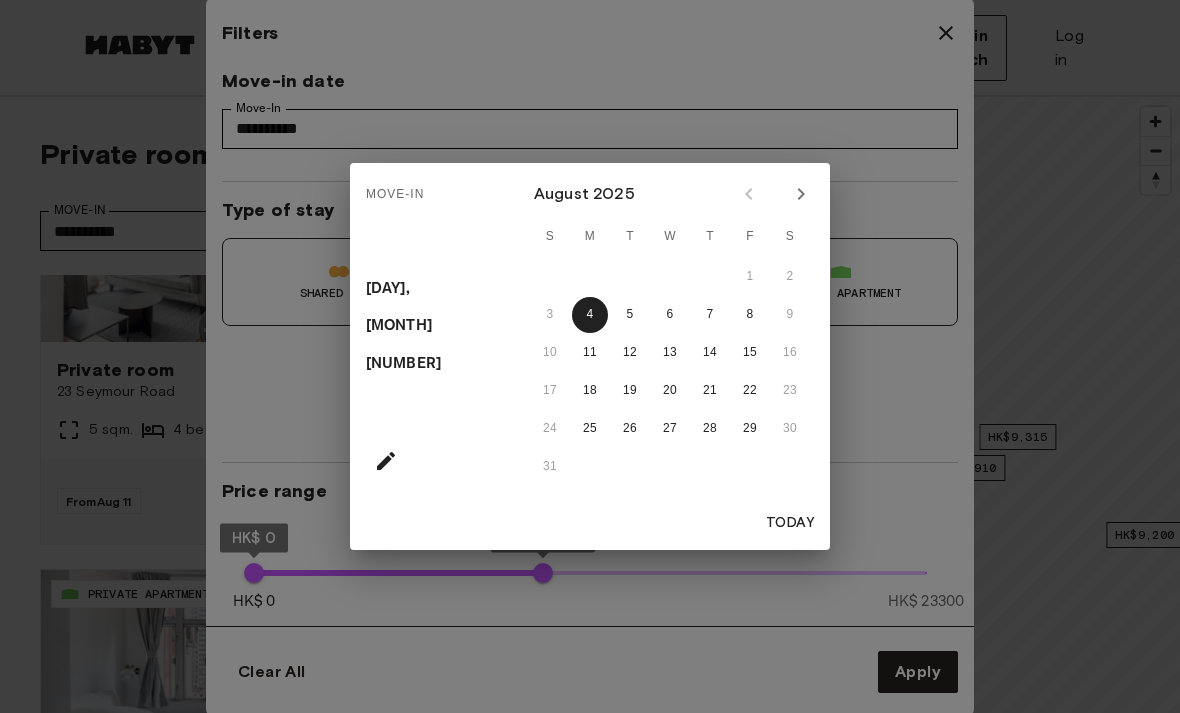 click at bounding box center (801, 194) 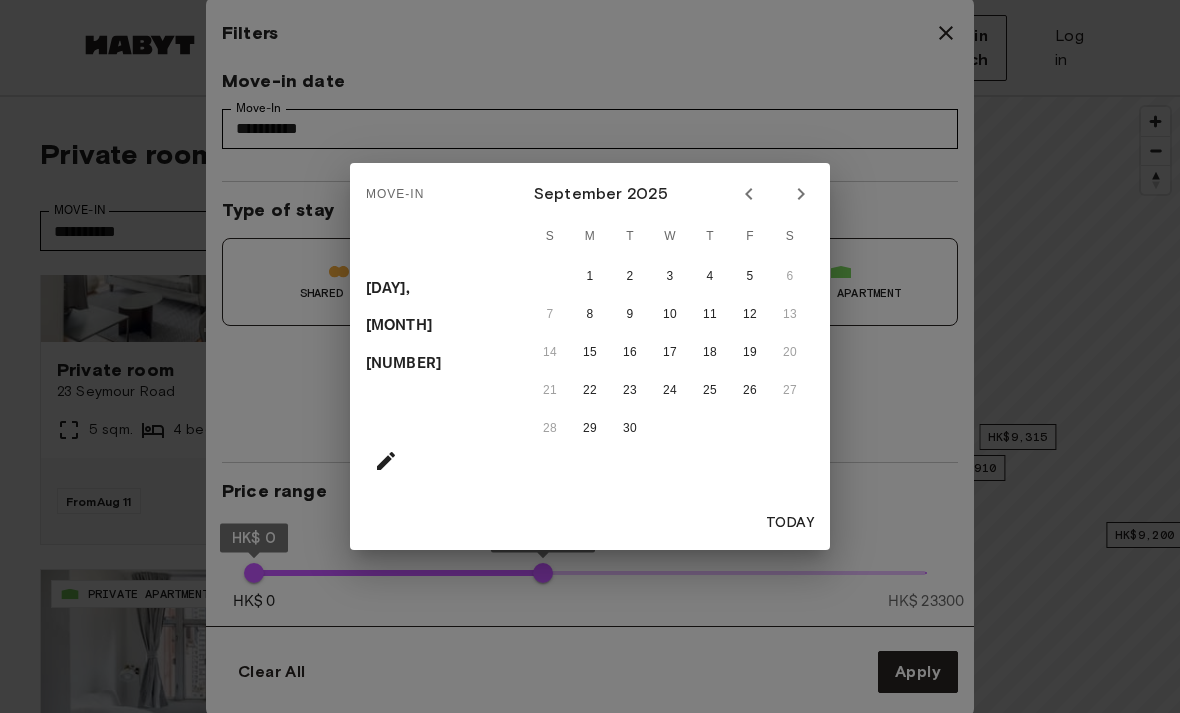 click 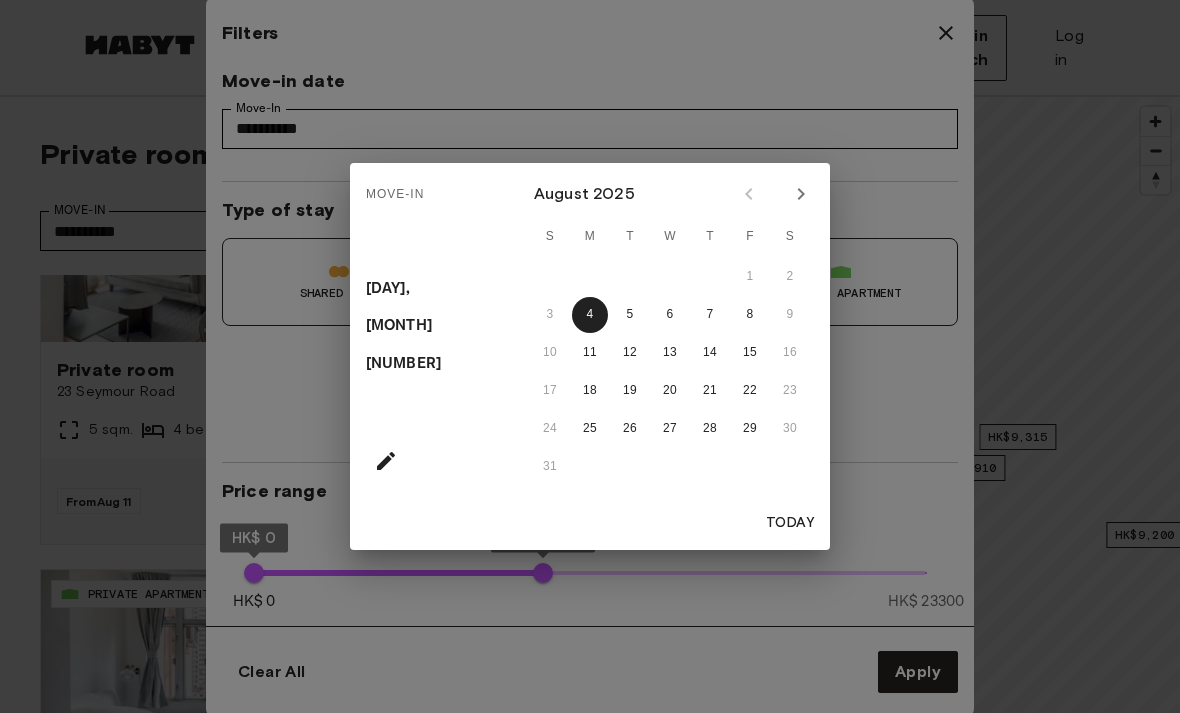 click at bounding box center (801, 194) 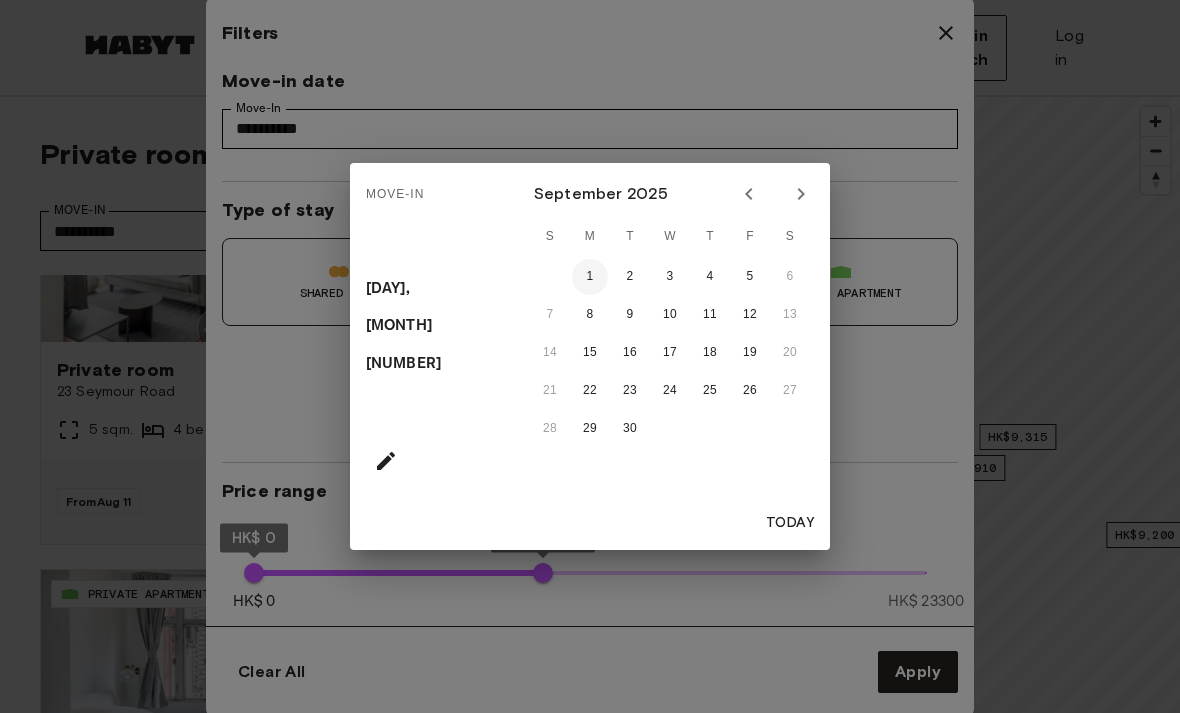 click on "1" at bounding box center [590, 277] 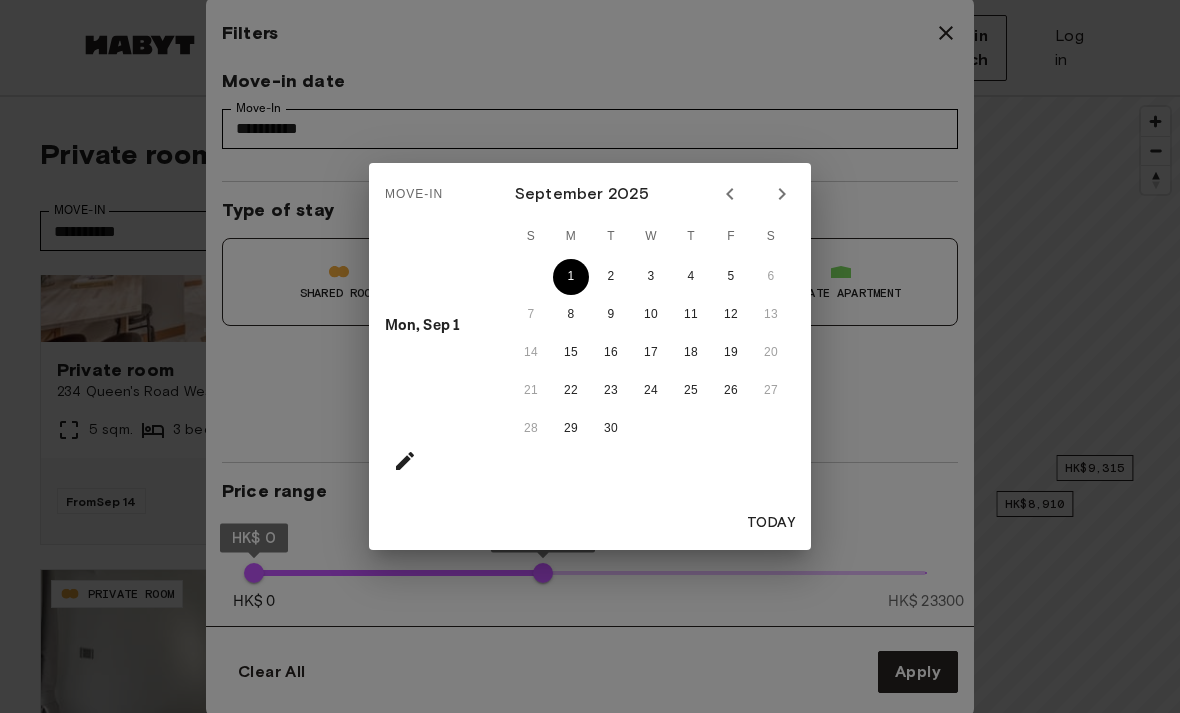 type on "**********" 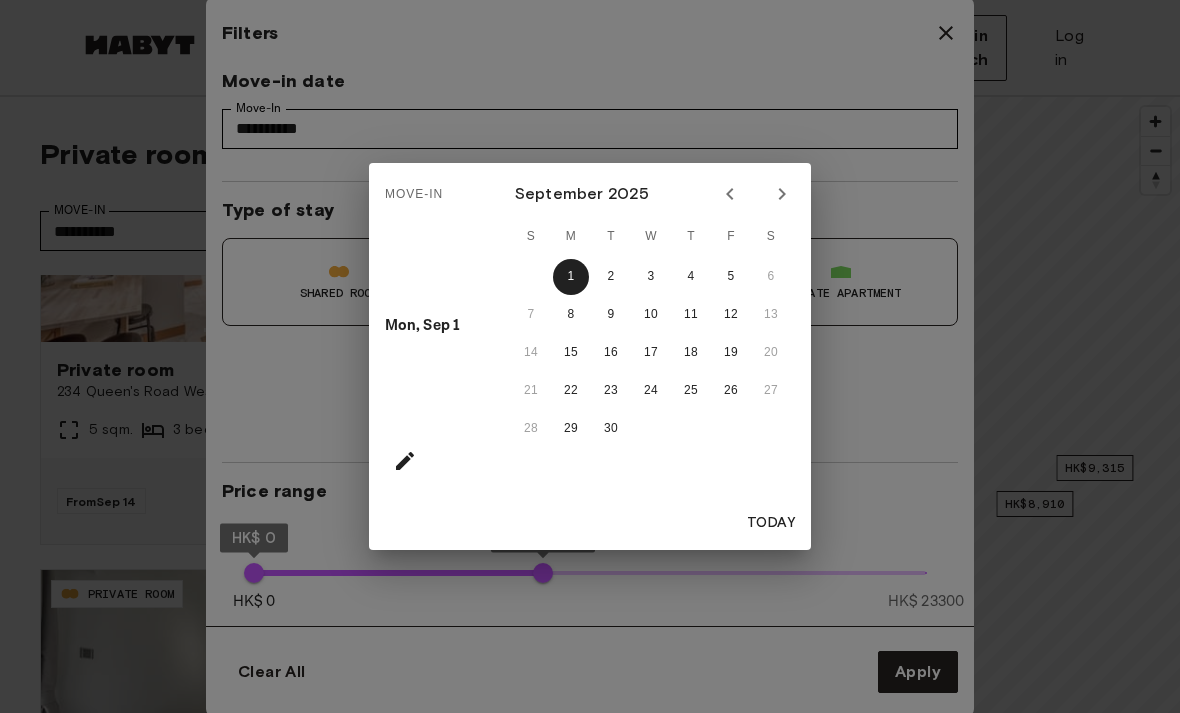 click on "Move-In Mon, Sep 1 September 2025 S M T W T F S 1 2 3 4 5 6 7 8 9 10 11 12 13 14 15 16 17 18 19 20 21 22 23 24 25 26 27 28 29 30 Today" at bounding box center [590, 356] 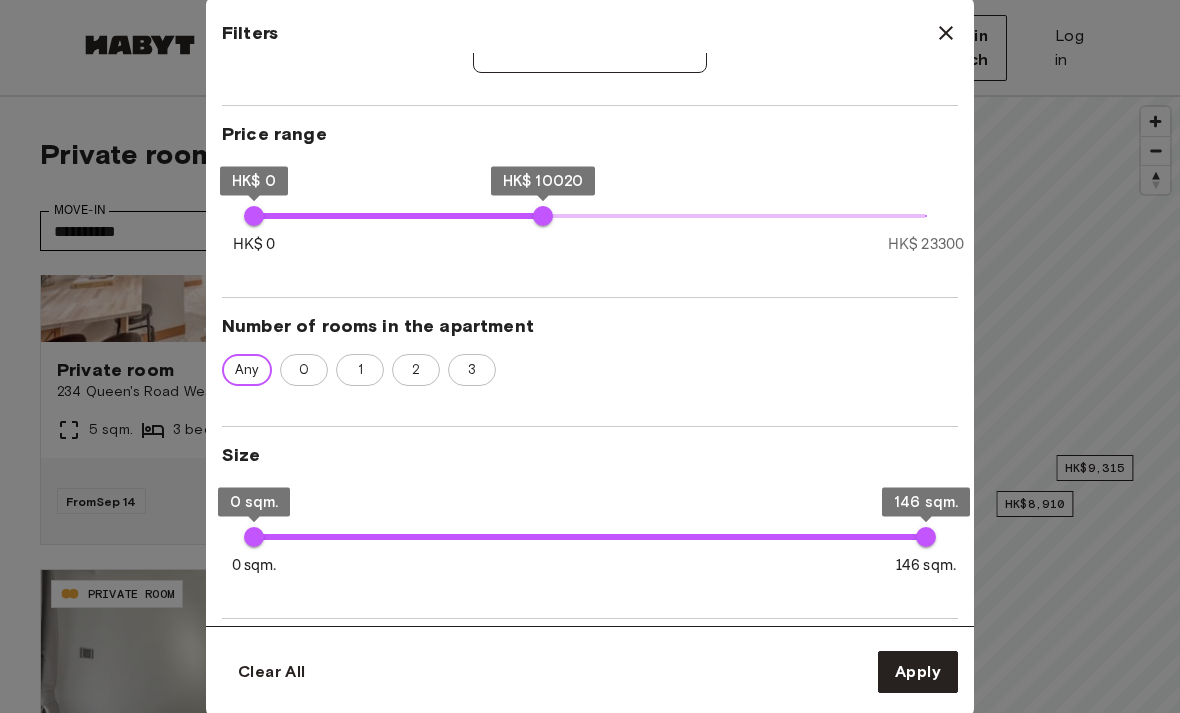 scroll, scrollTop: 363, scrollLeft: 0, axis: vertical 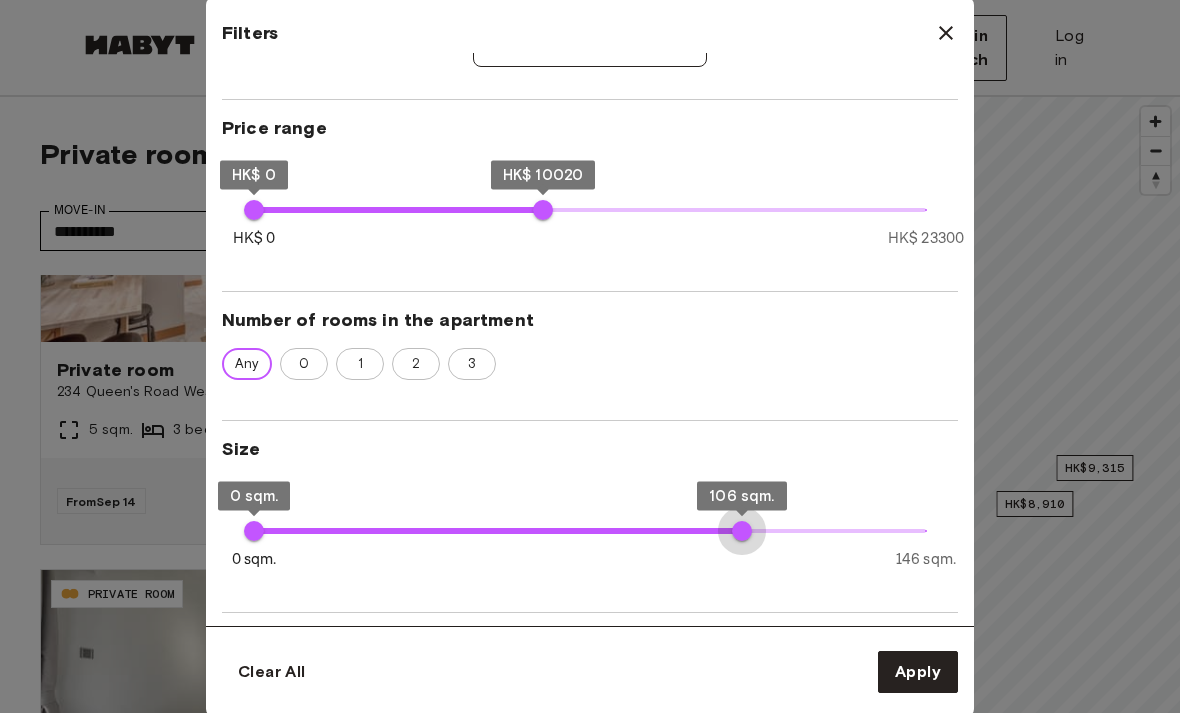 type on "***" 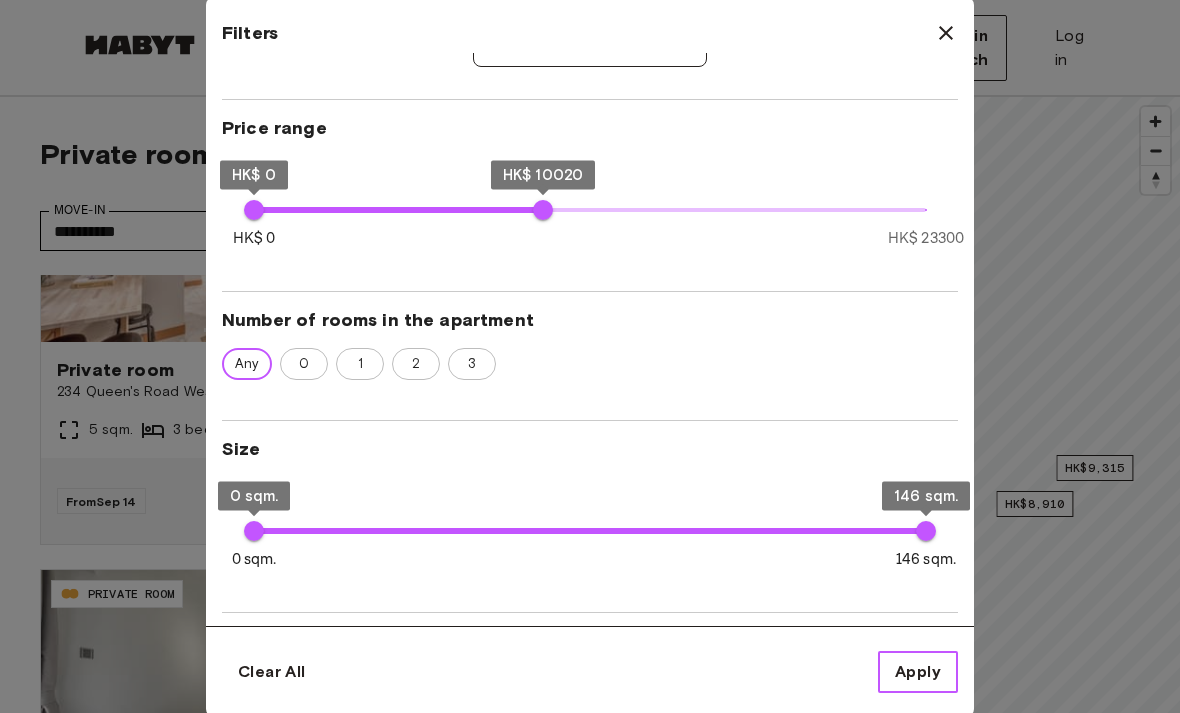 click on "Apply" at bounding box center (918, 672) 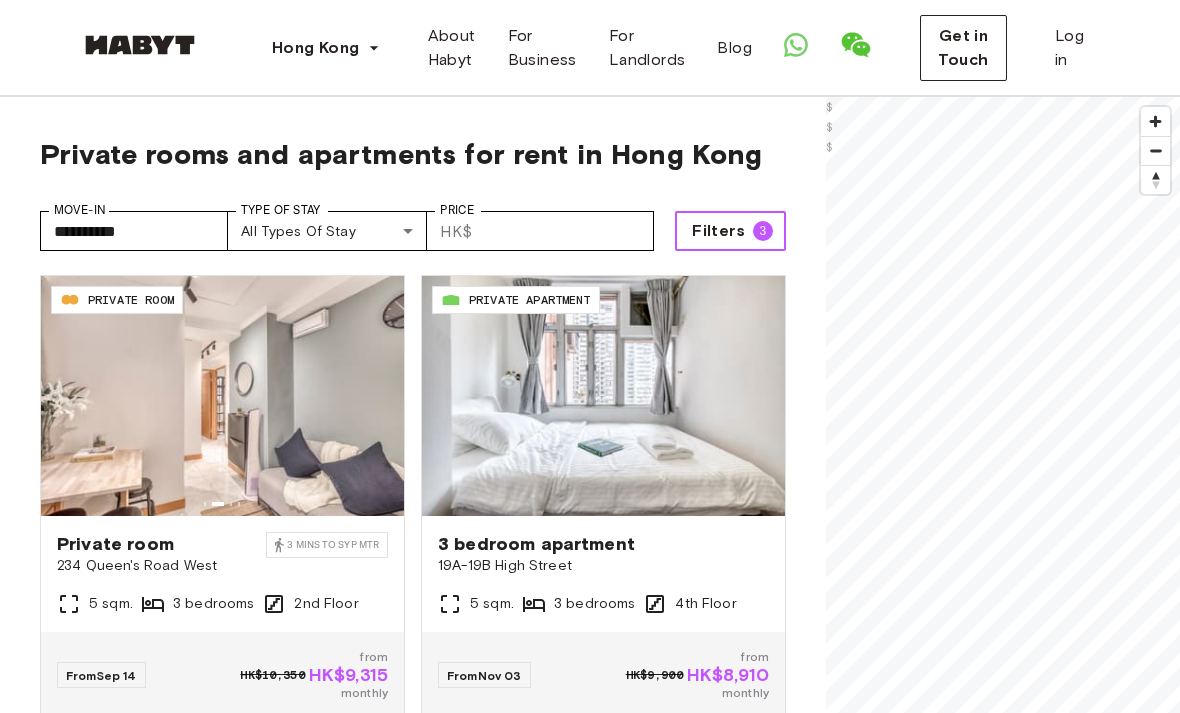 scroll, scrollTop: 0, scrollLeft: 0, axis: both 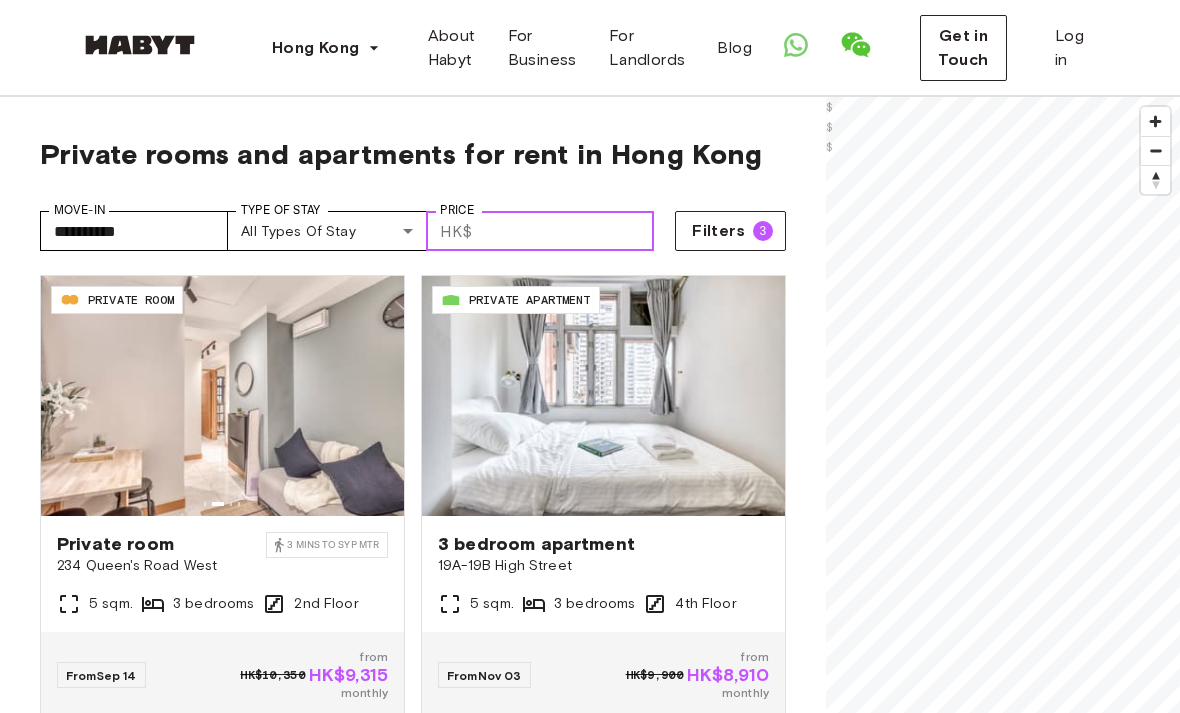 click on "*****" at bounding box center (567, 231) 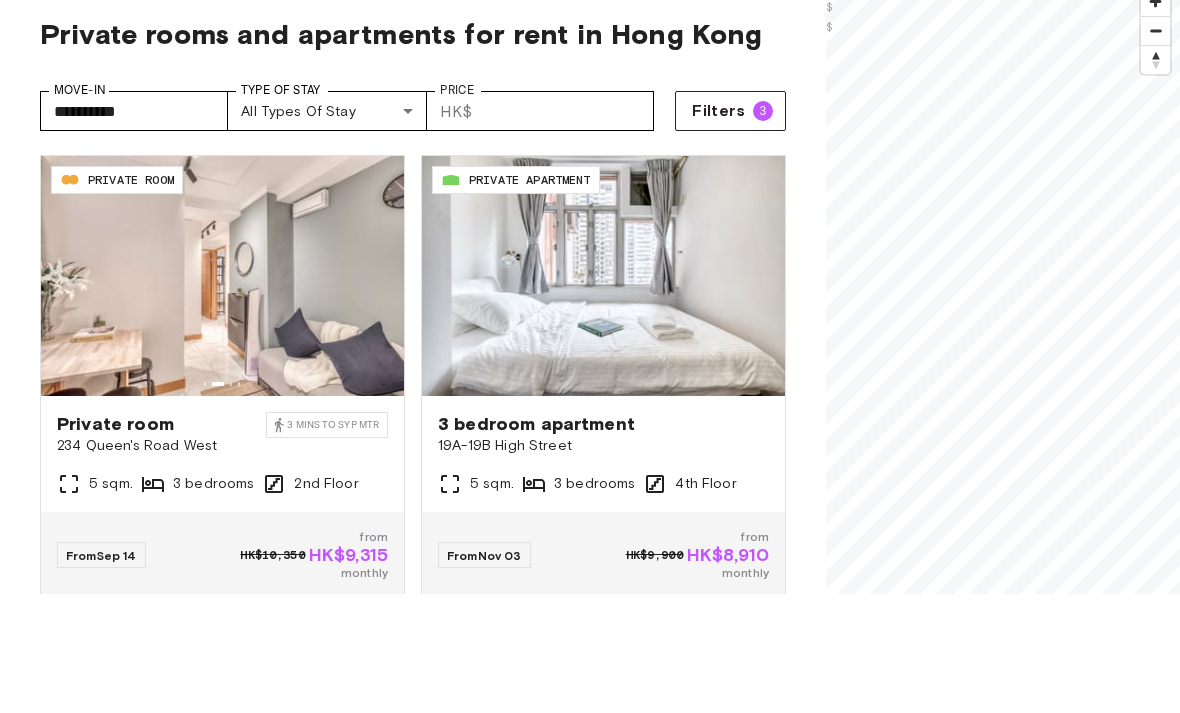 scroll, scrollTop: 120, scrollLeft: 0, axis: vertical 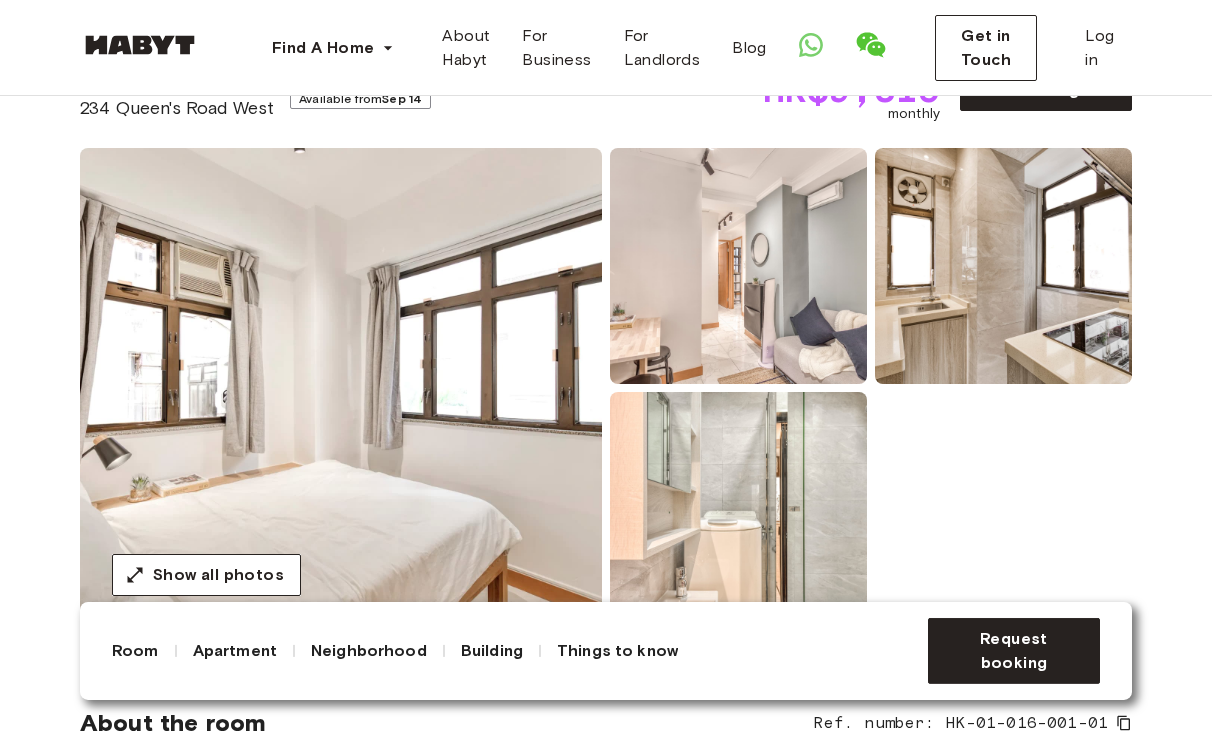 click at bounding box center (341, 388) 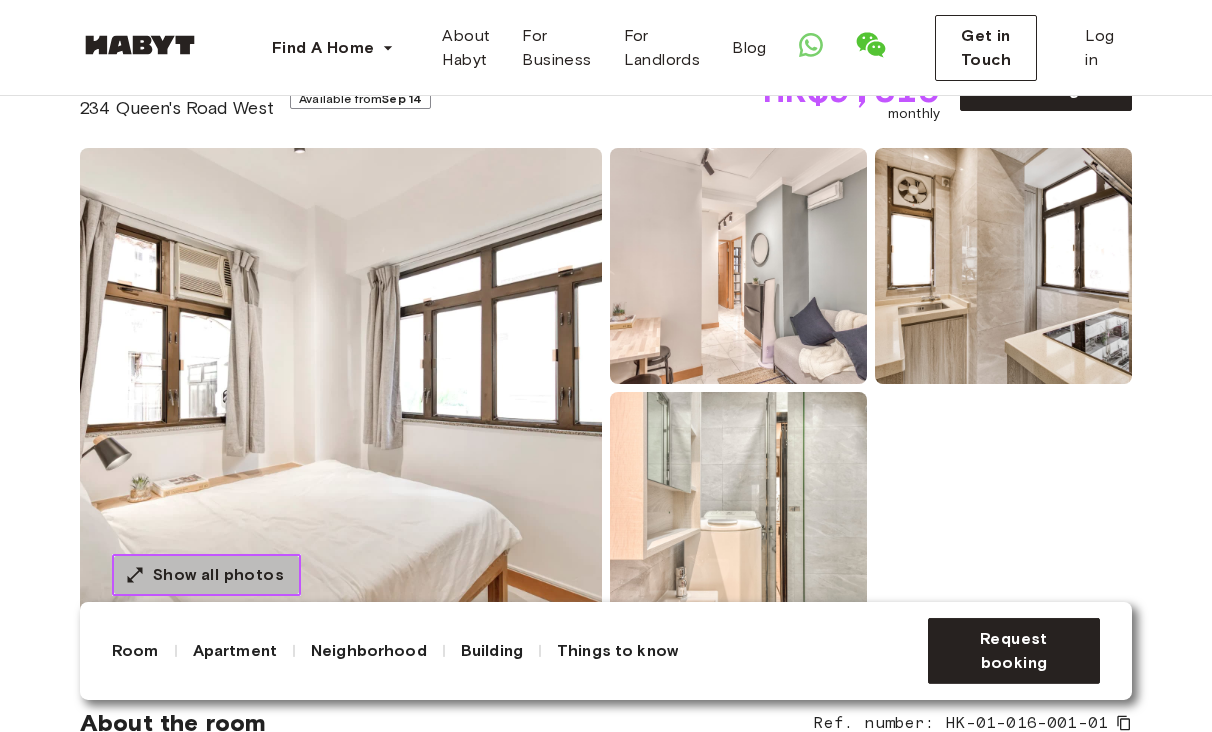click on "Show all photos" at bounding box center [218, 575] 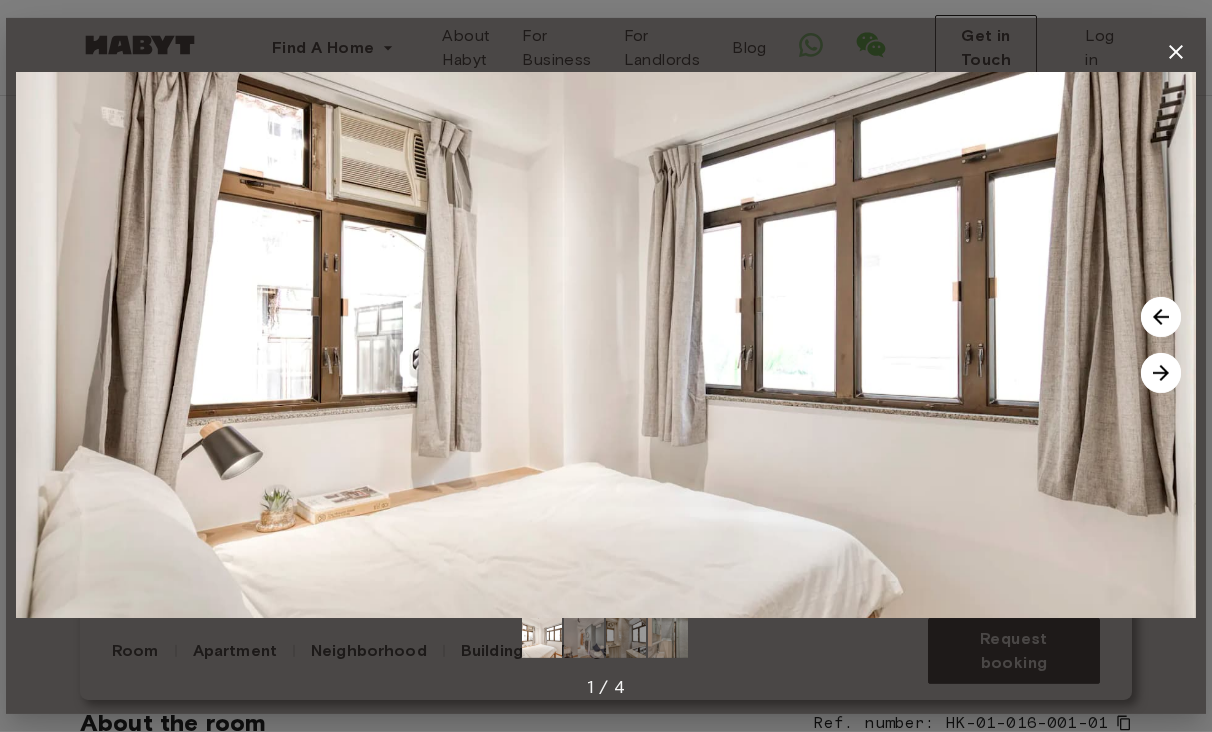 click at bounding box center (1161, 373) 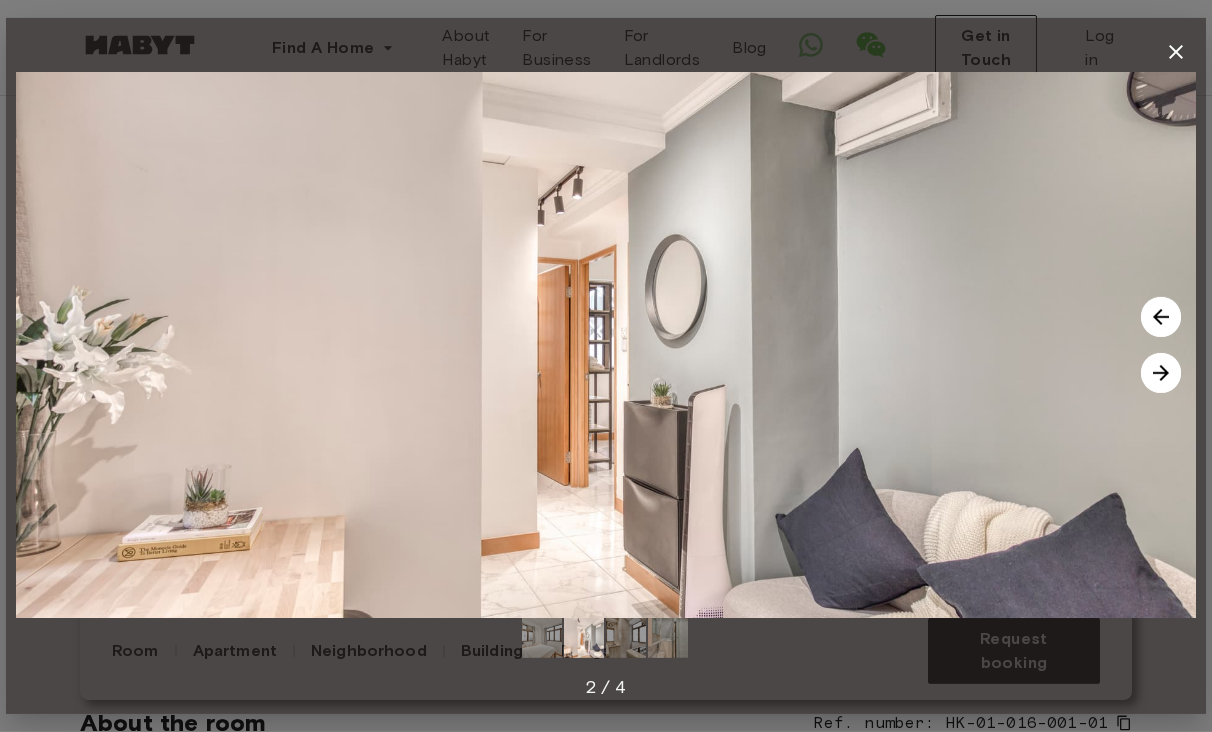 click at bounding box center [1161, 373] 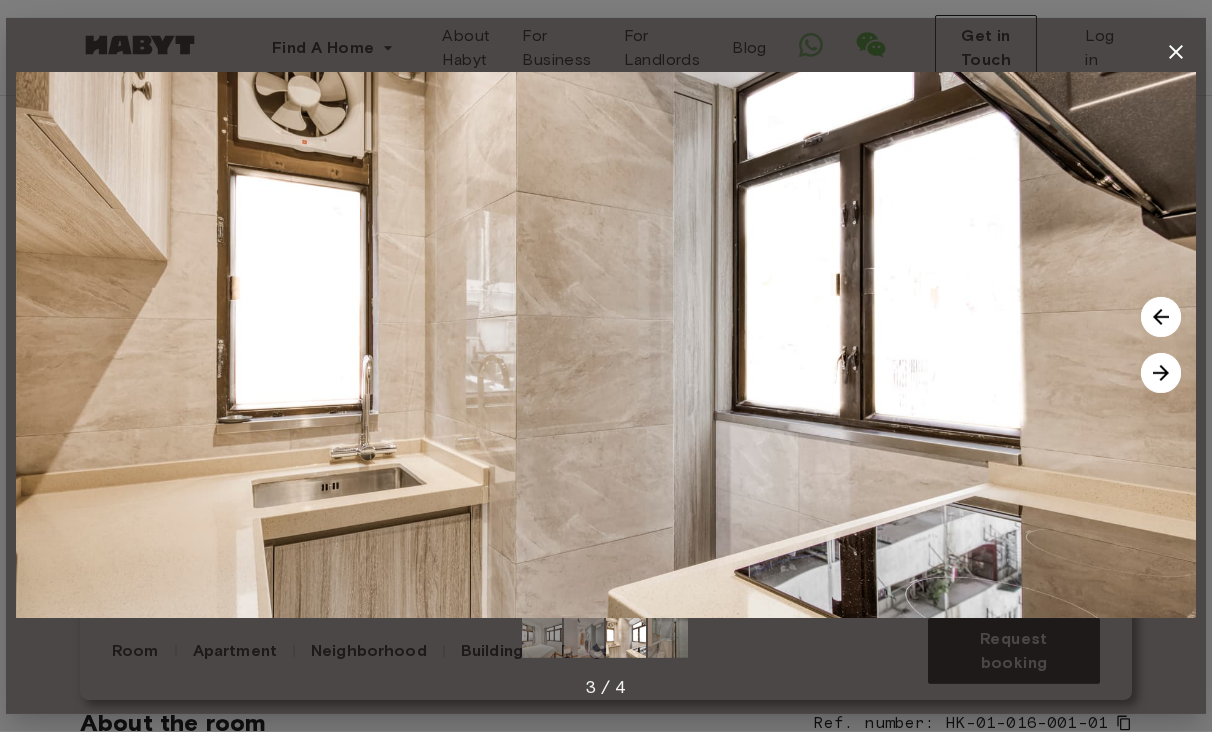 click at bounding box center [1161, 373] 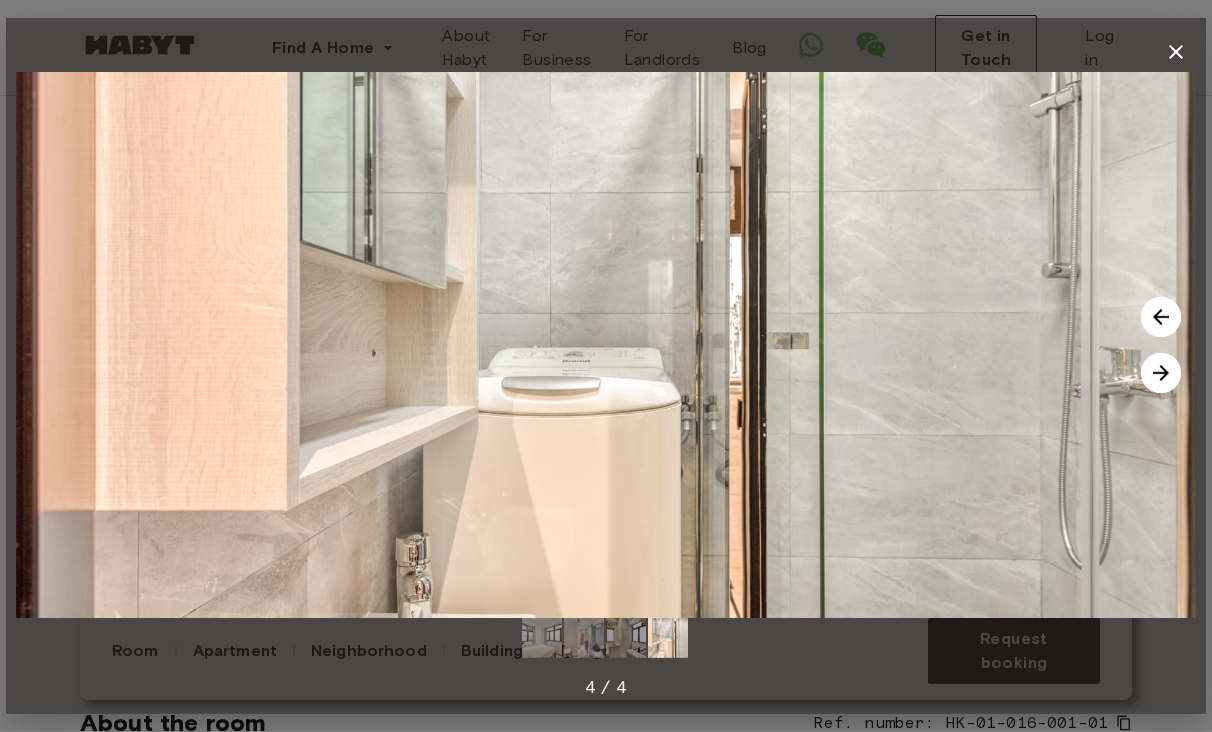 click at bounding box center [1161, 373] 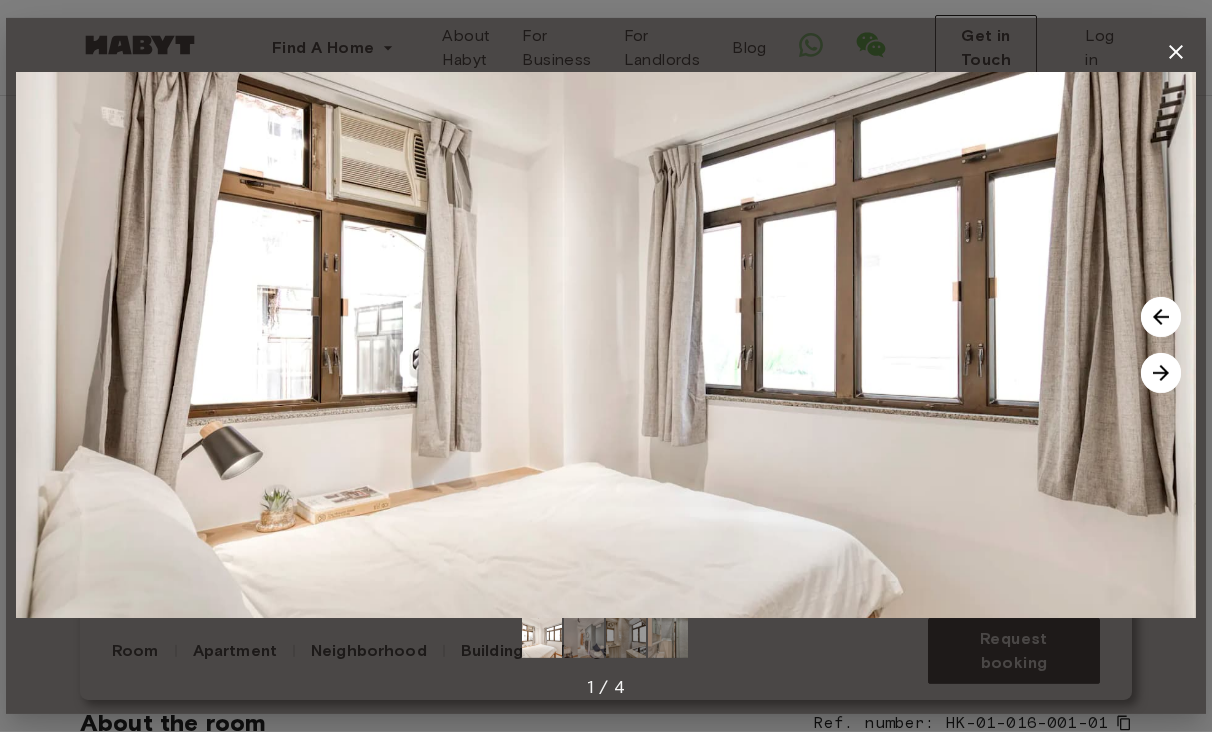 click at bounding box center [1161, 373] 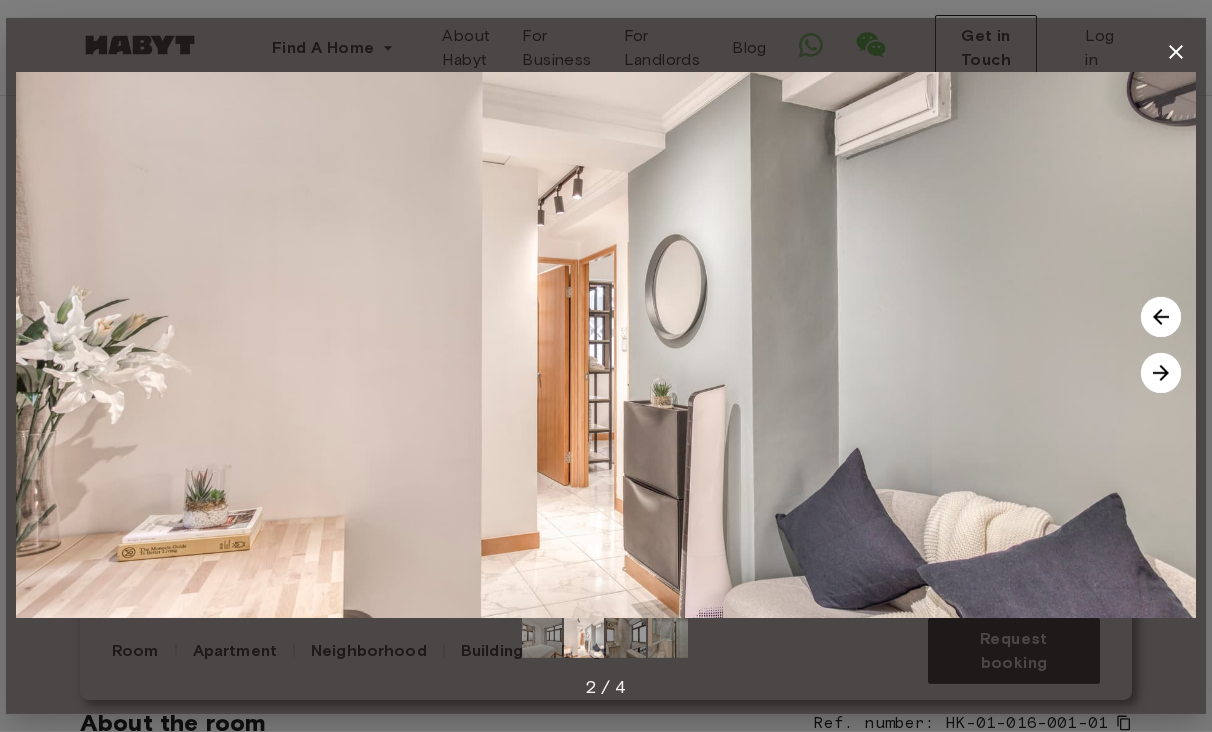 click 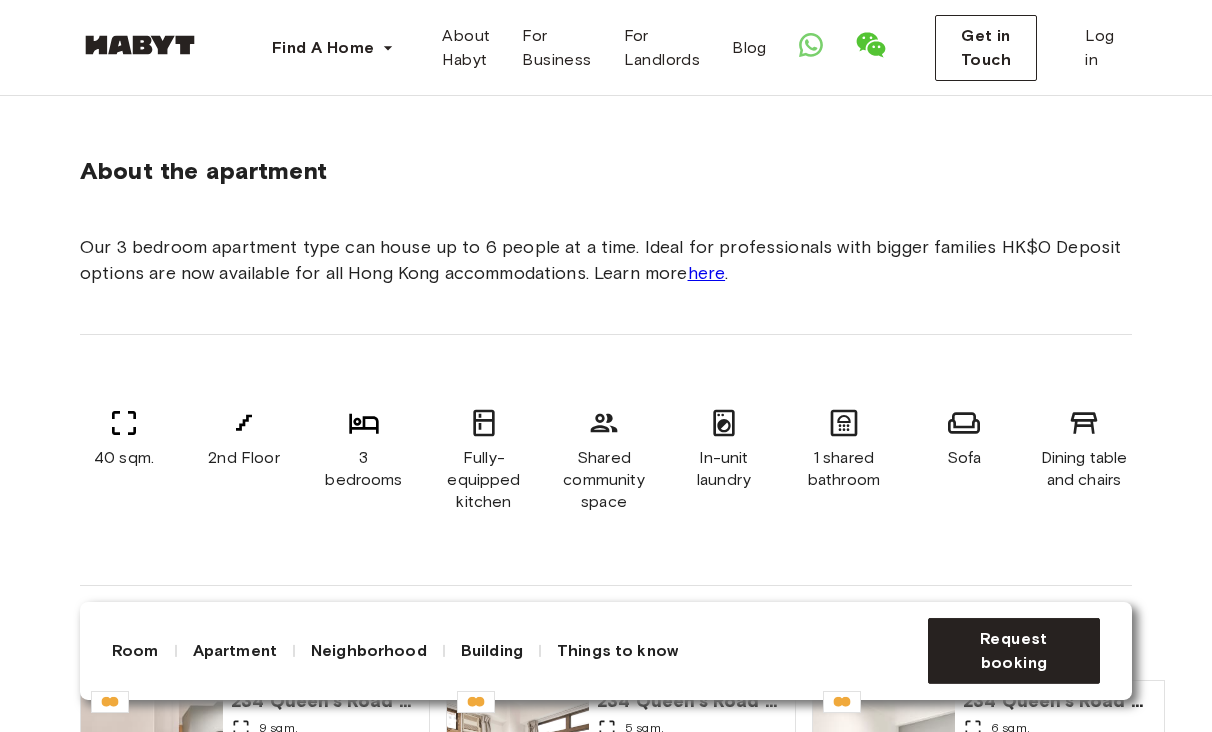 scroll, scrollTop: 1184, scrollLeft: 0, axis: vertical 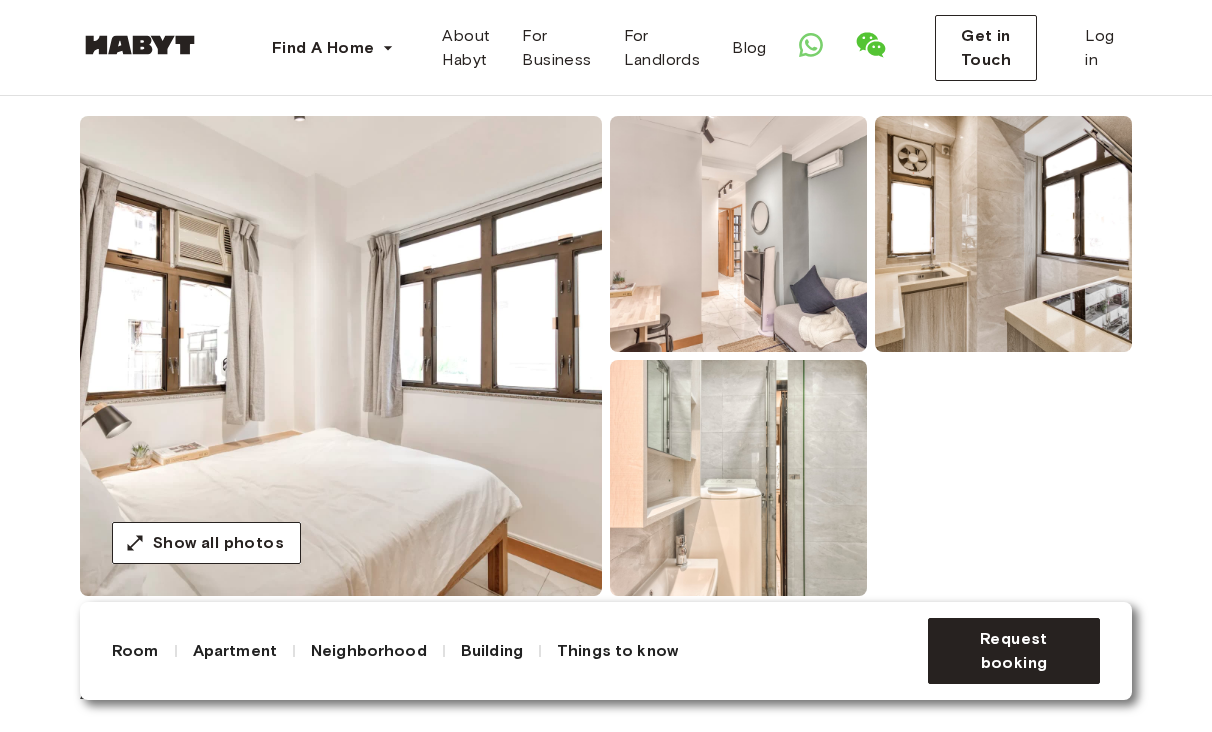 click at bounding box center (738, 234) 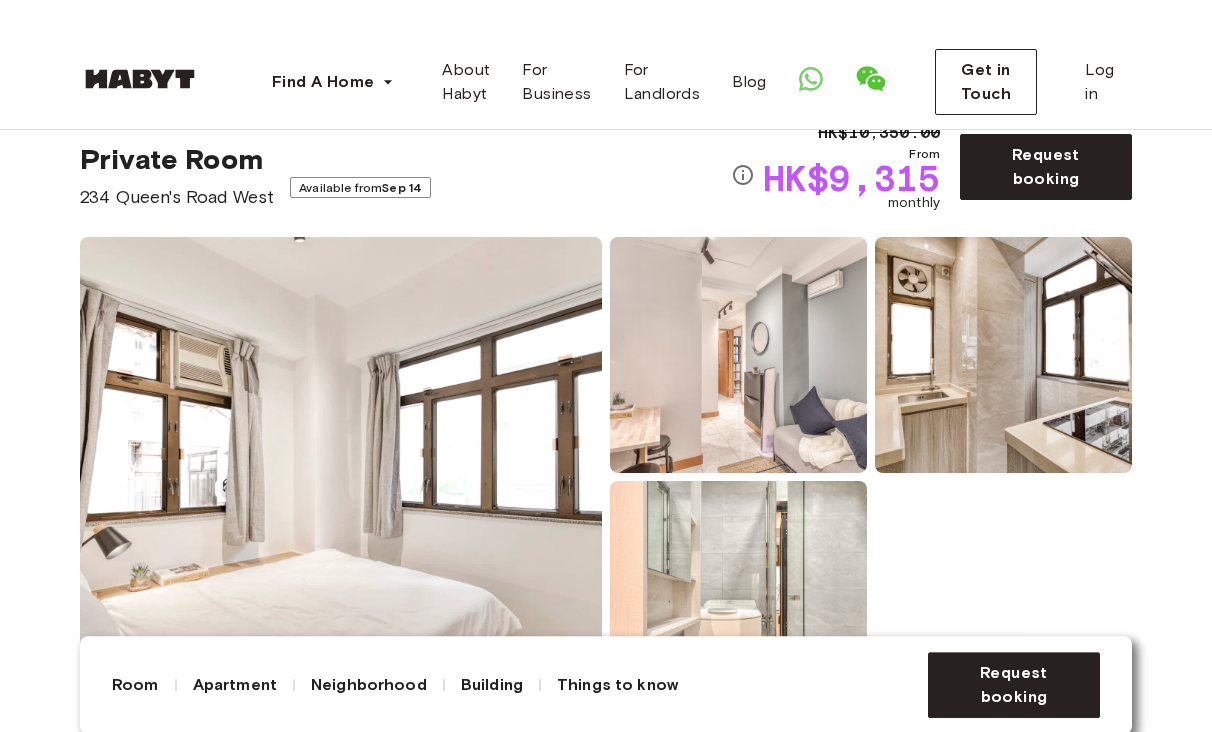scroll, scrollTop: 0, scrollLeft: 0, axis: both 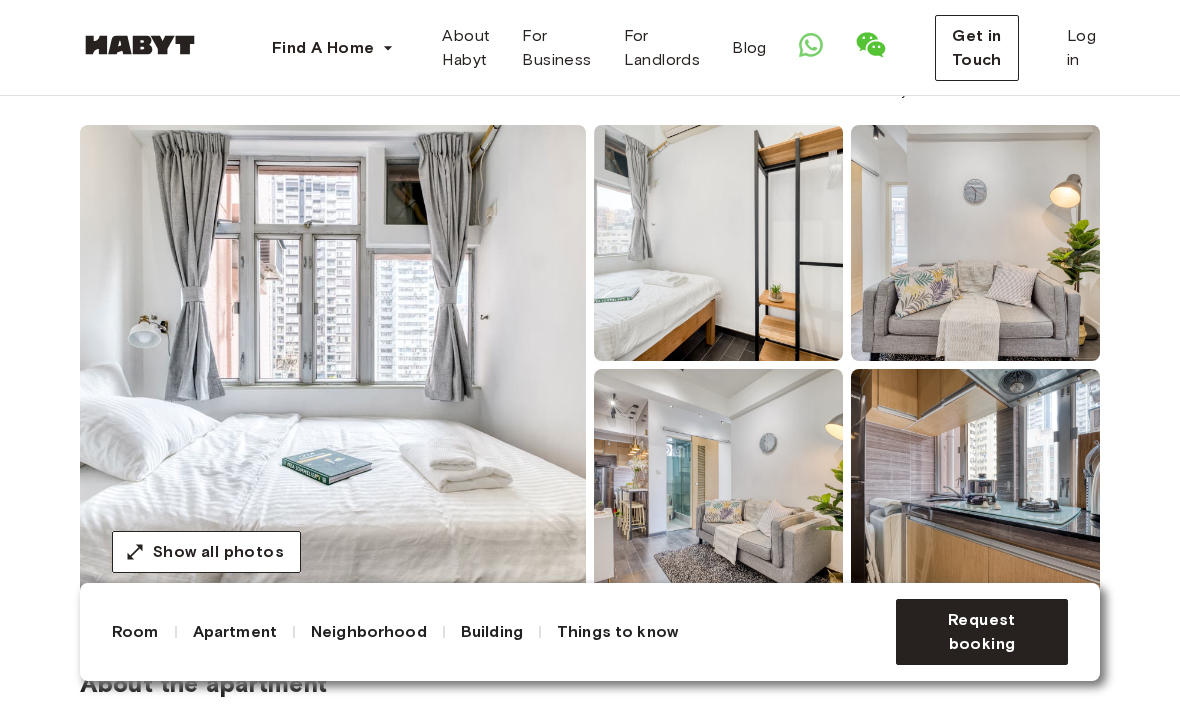 click at bounding box center [333, 365] 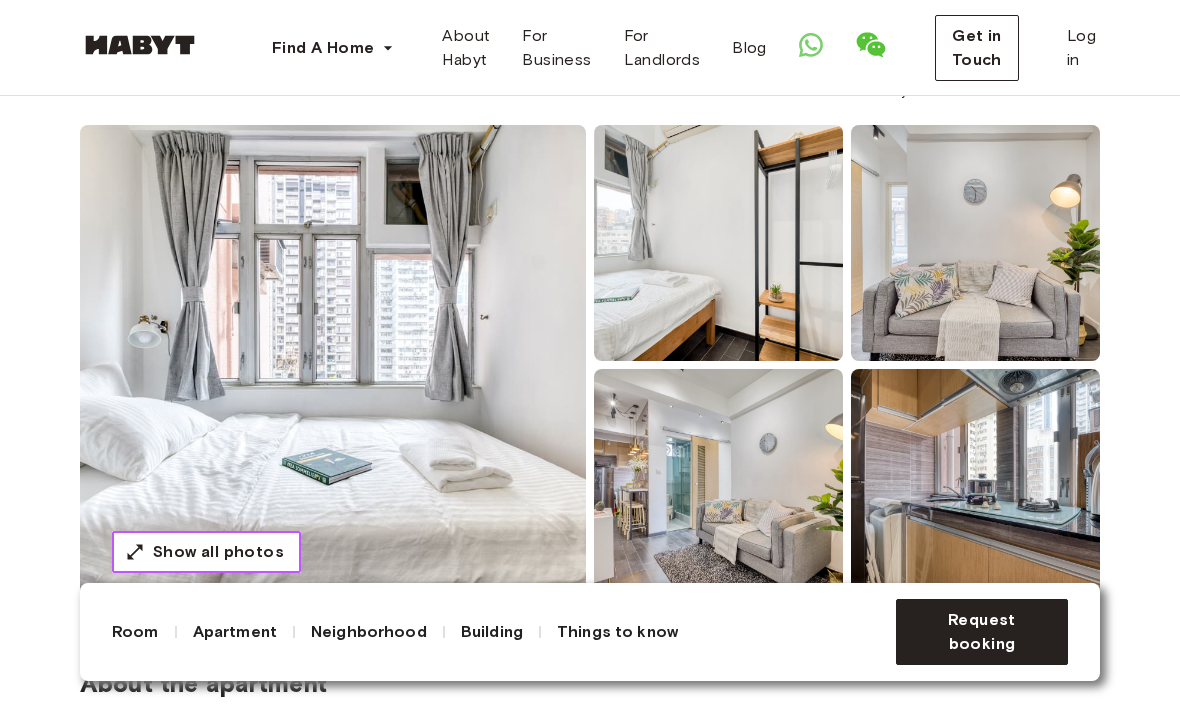click on "Show all photos" at bounding box center (218, 552) 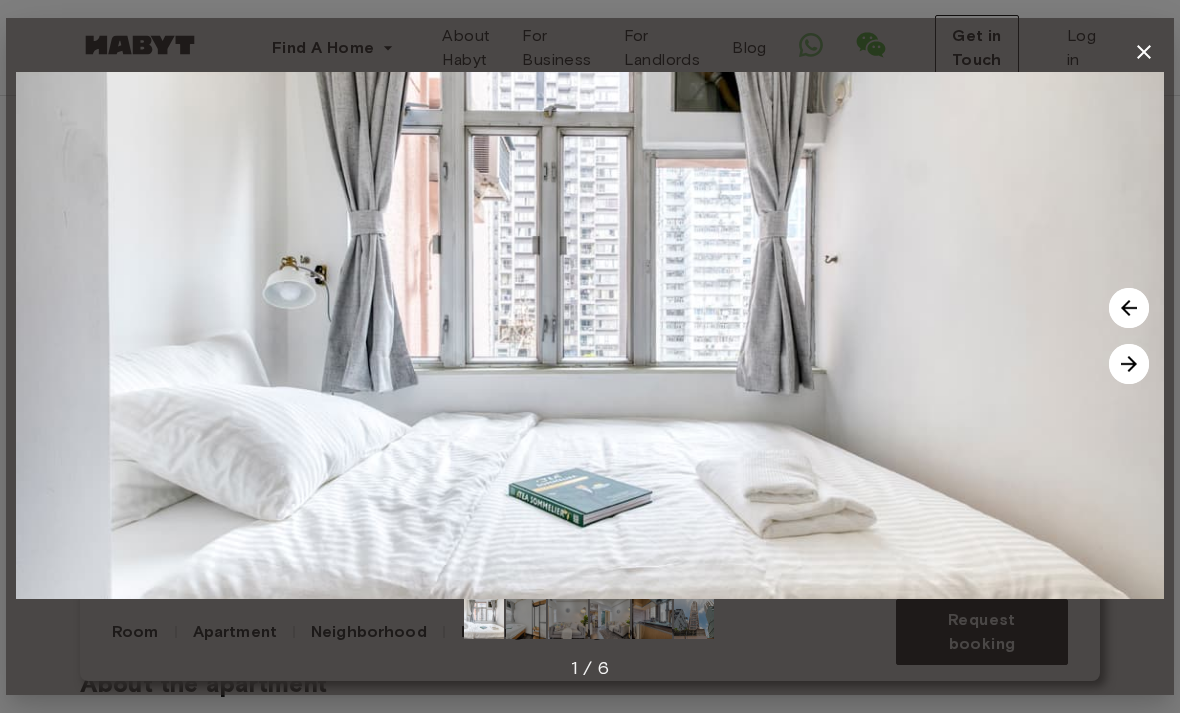 click at bounding box center (1129, 308) 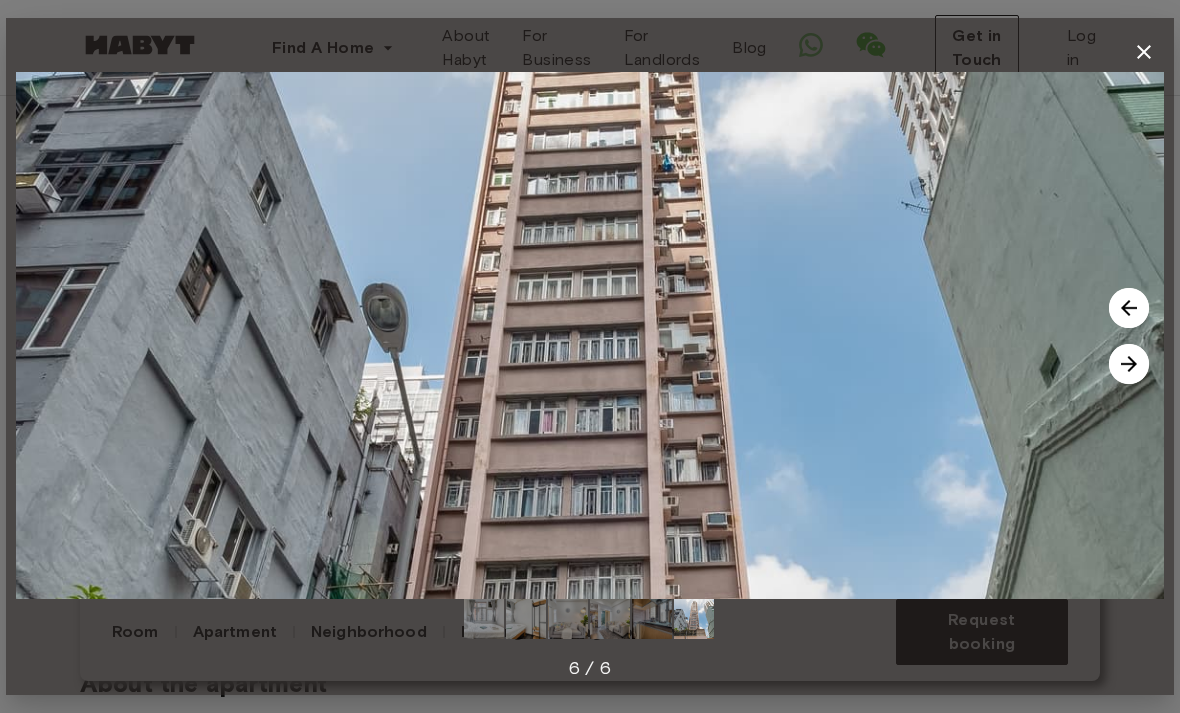 click at bounding box center [1129, 364] 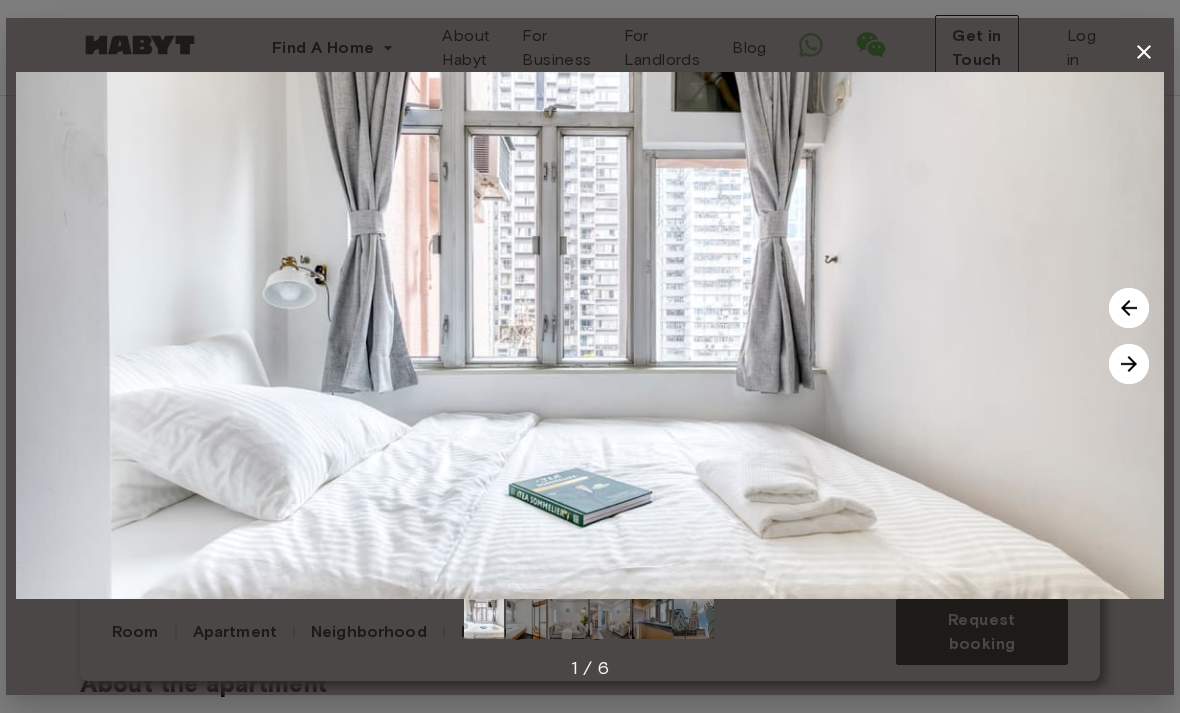 click at bounding box center (1129, 364) 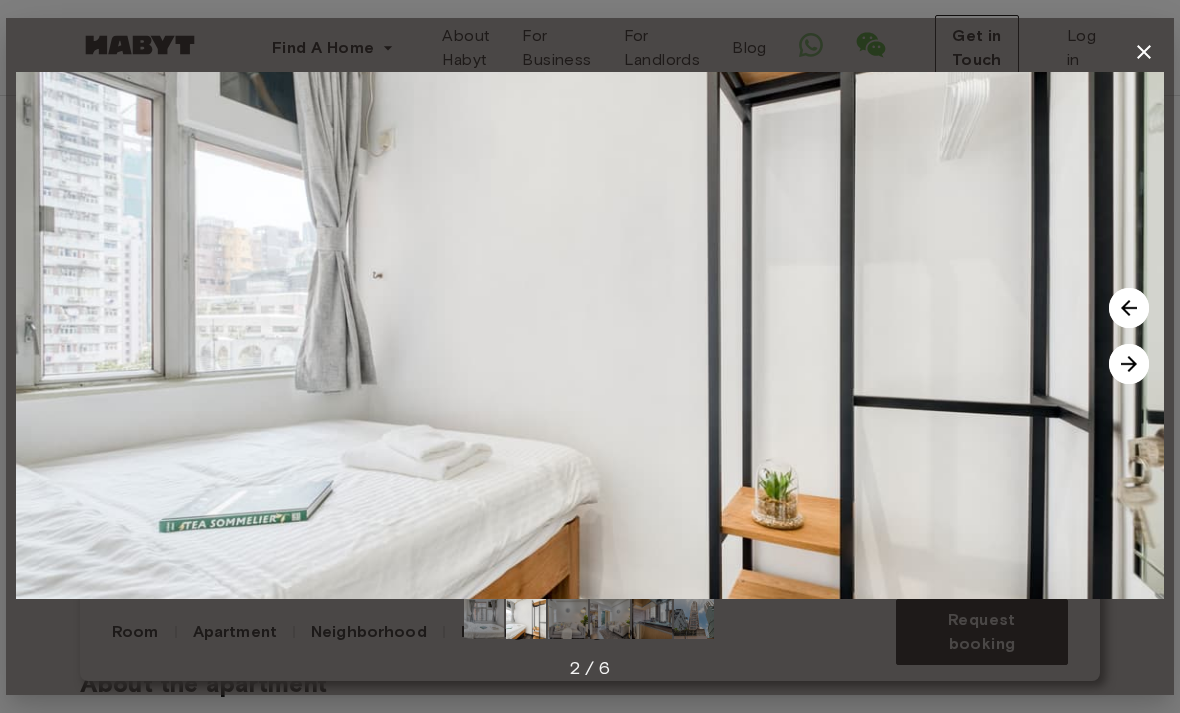 click at bounding box center [1129, 364] 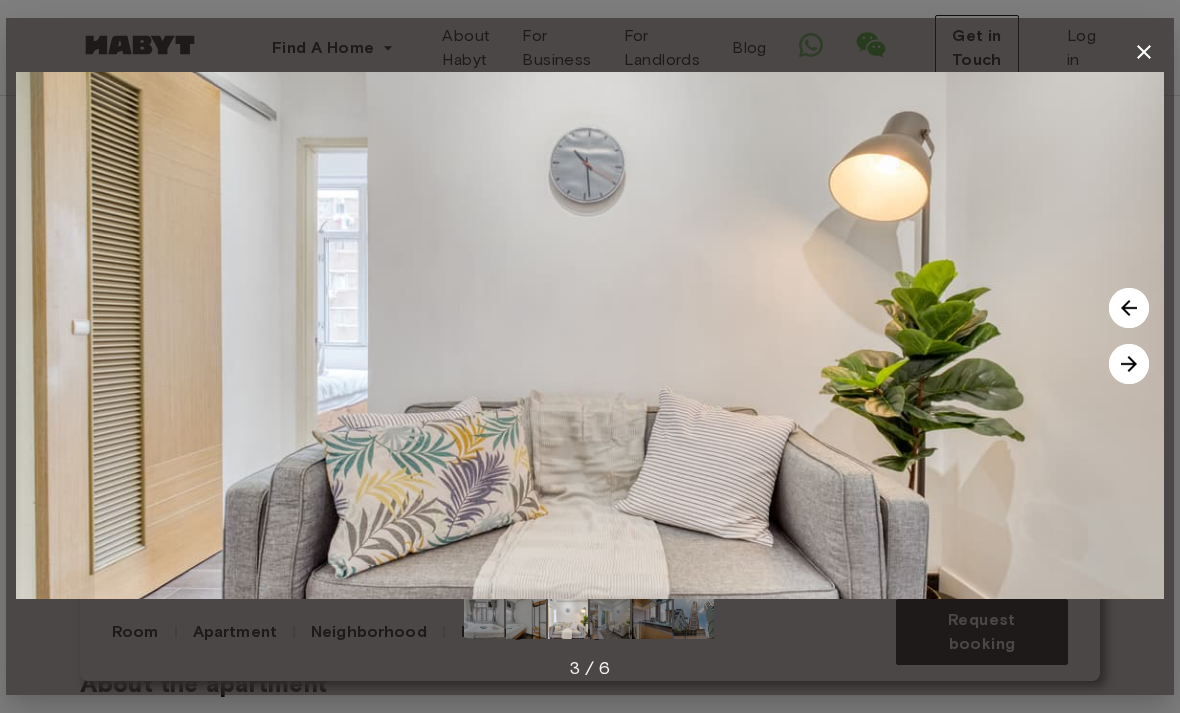click at bounding box center (1129, 364) 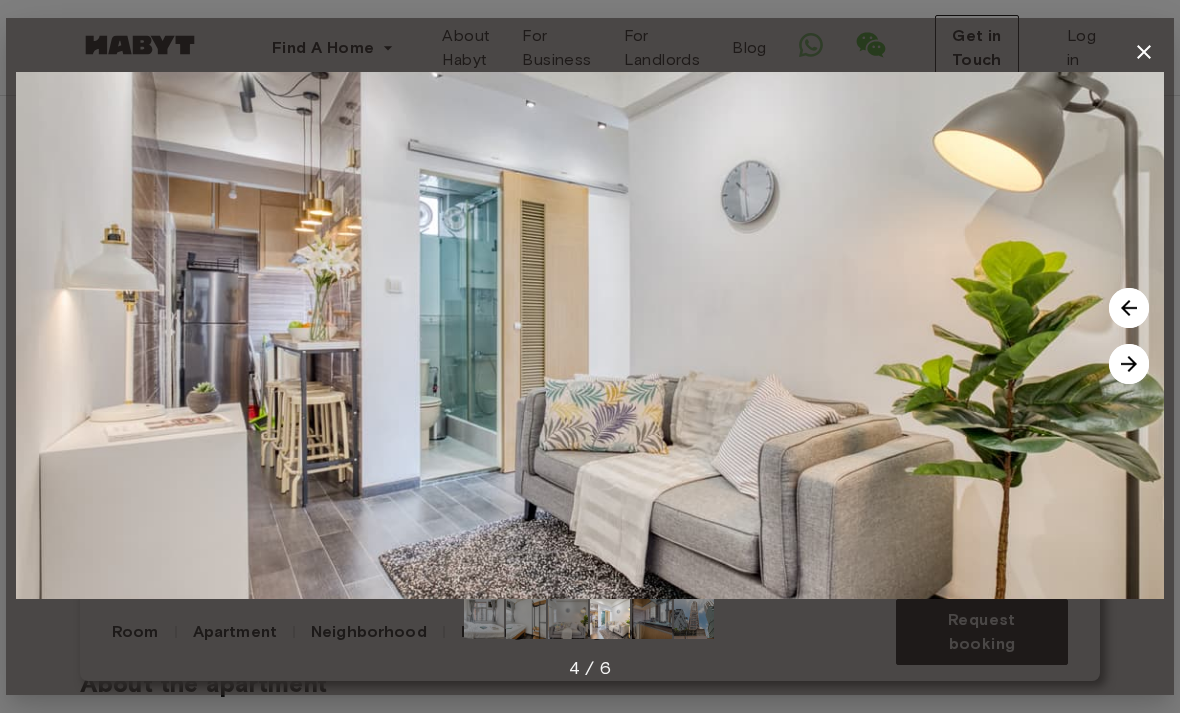 click at bounding box center [1129, 364] 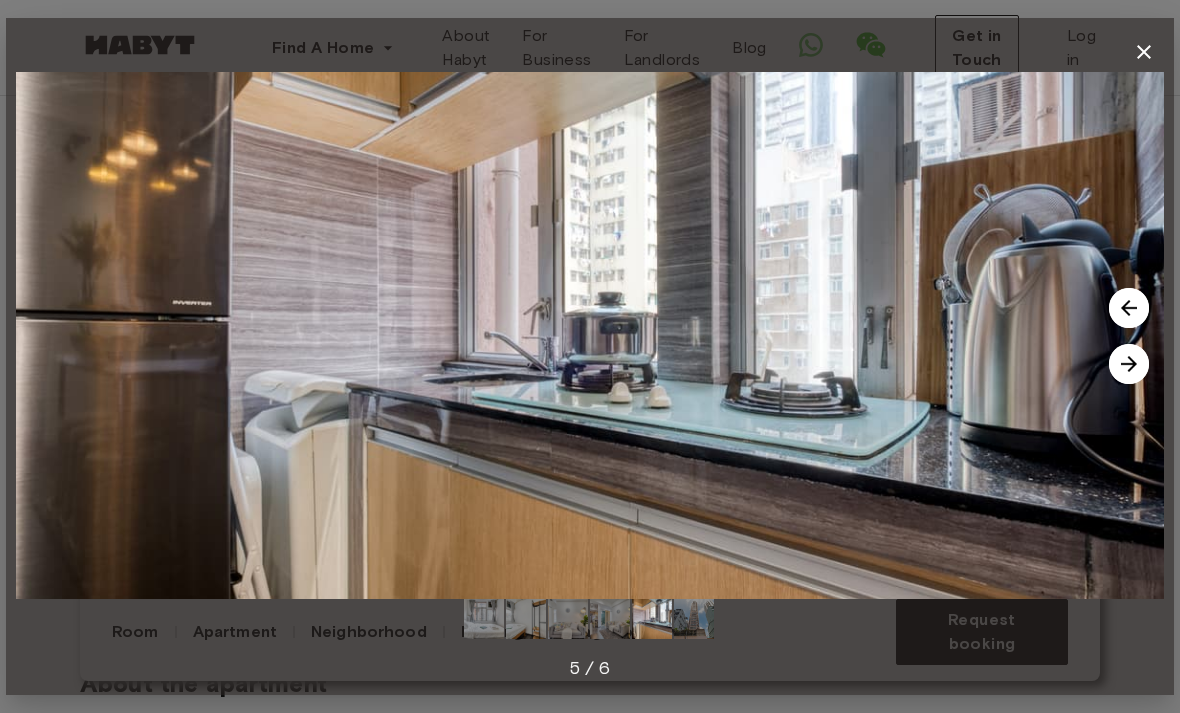 click 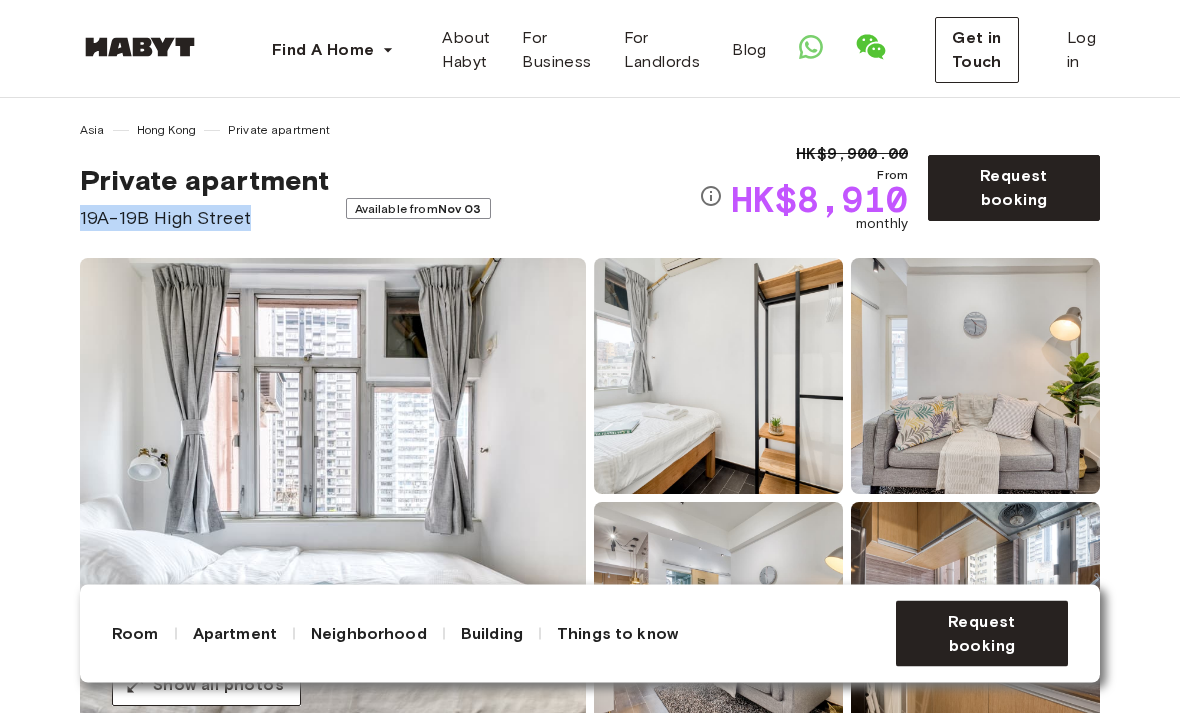 scroll, scrollTop: 0, scrollLeft: 0, axis: both 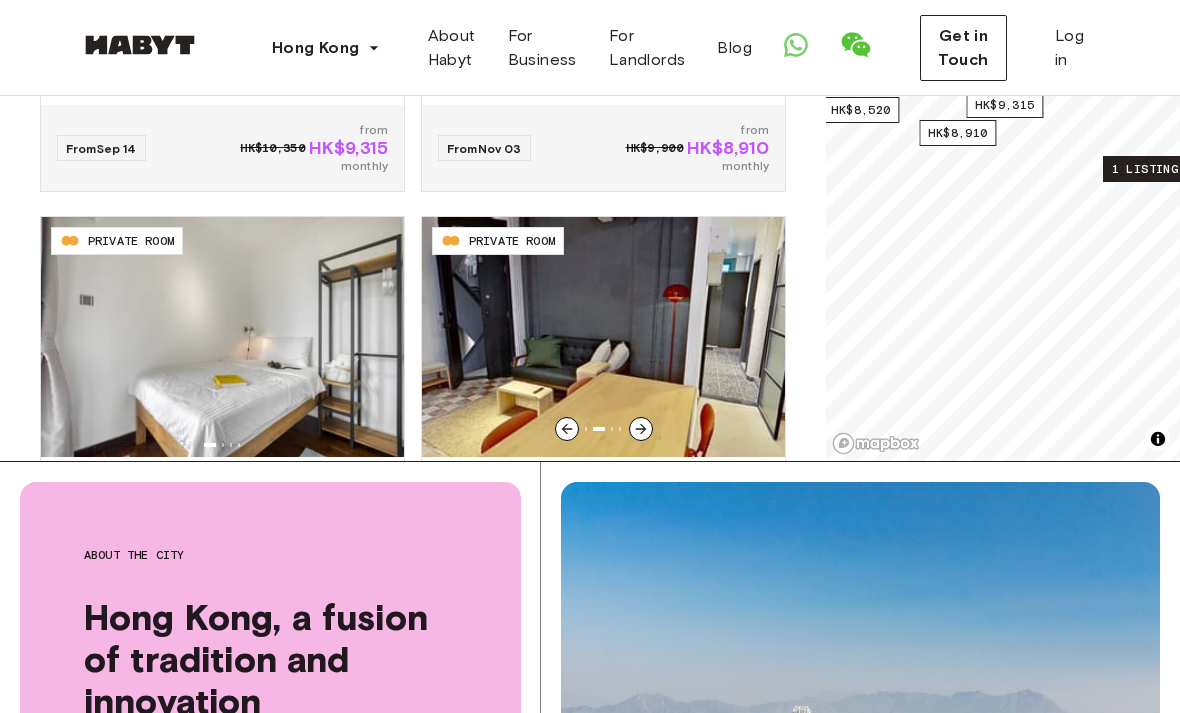 click at bounding box center [603, 337] 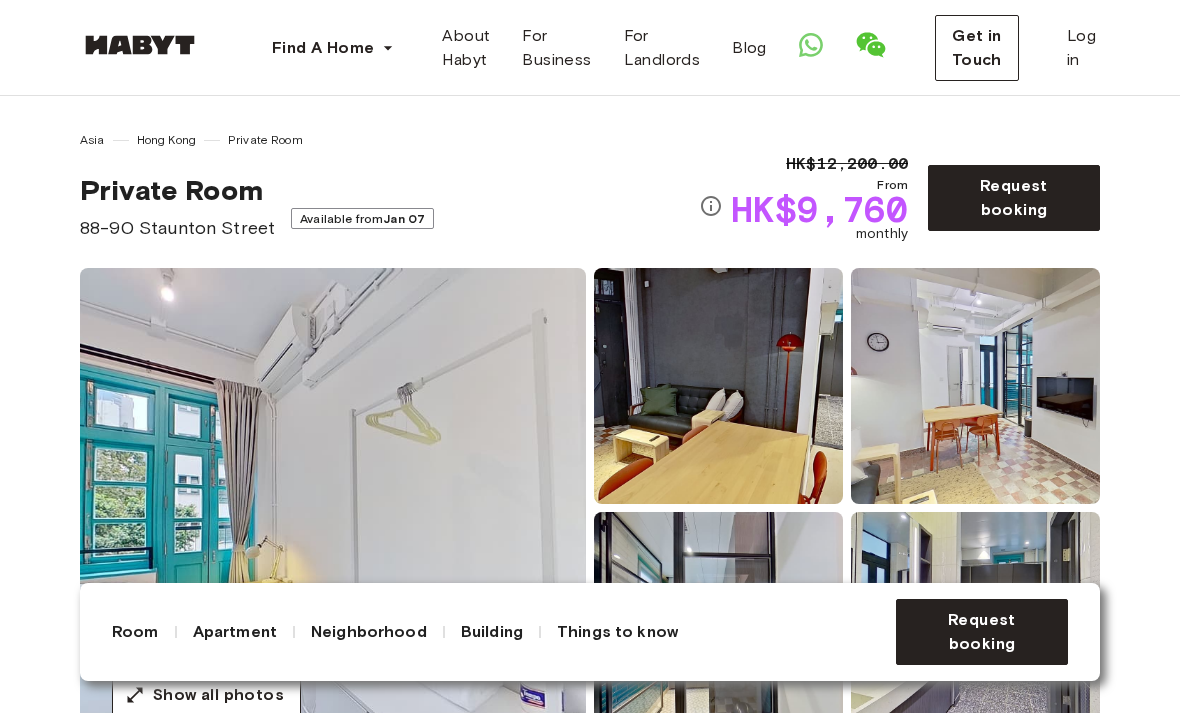 scroll, scrollTop: 0, scrollLeft: 0, axis: both 